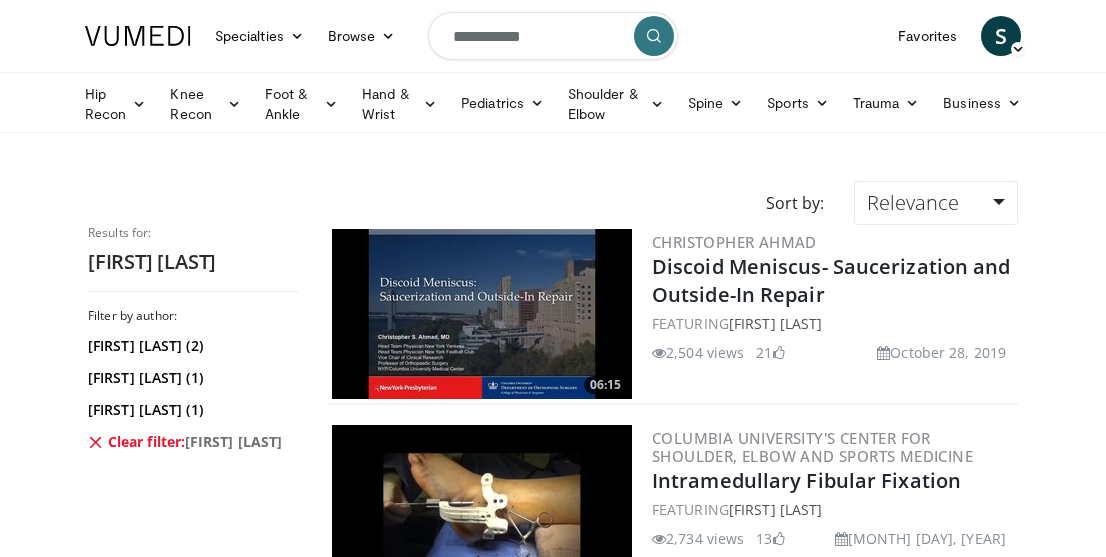 scroll, scrollTop: 0, scrollLeft: 0, axis: both 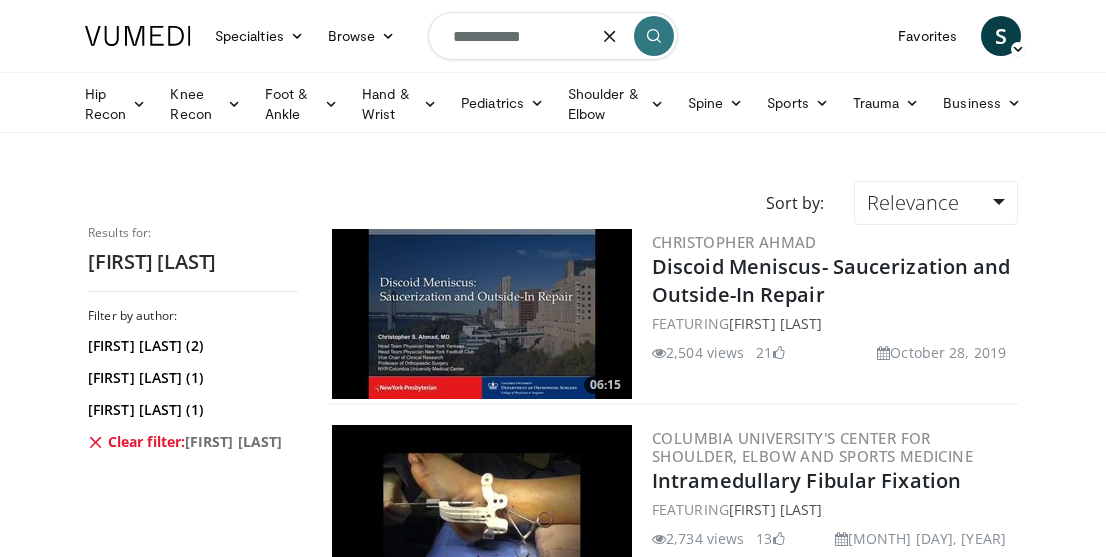 click on "**********" at bounding box center (553, 36) 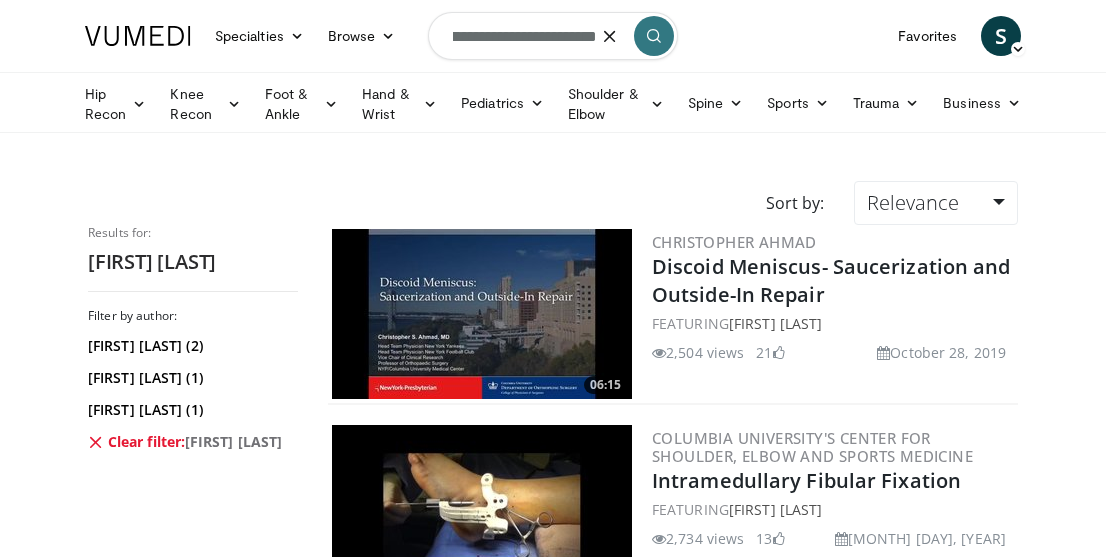 scroll, scrollTop: 0, scrollLeft: 44, axis: horizontal 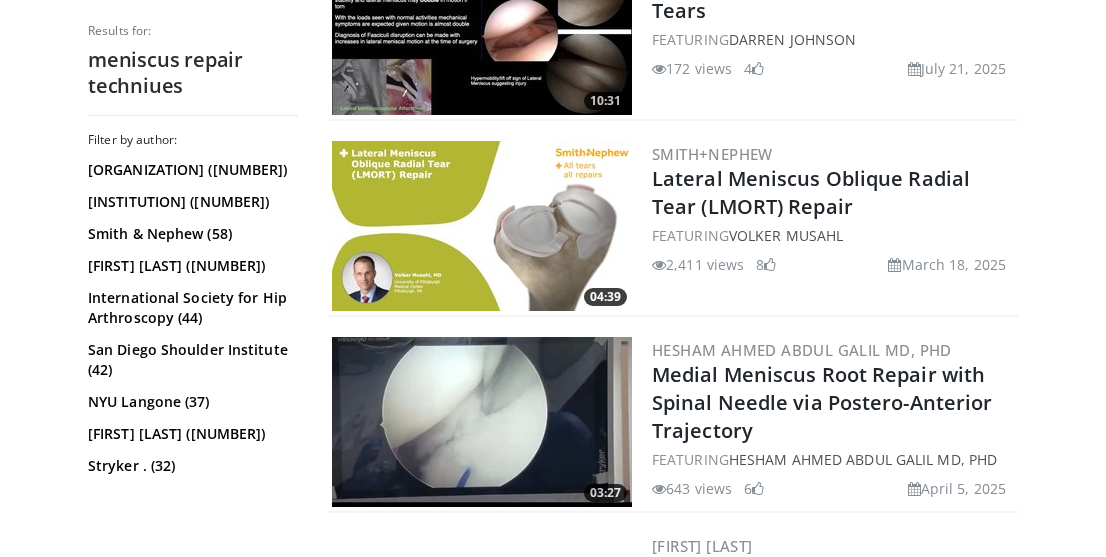click on "Lateral Meniscus Oblique Radial Tear (LMORT) Repair" at bounding box center [811, 192] 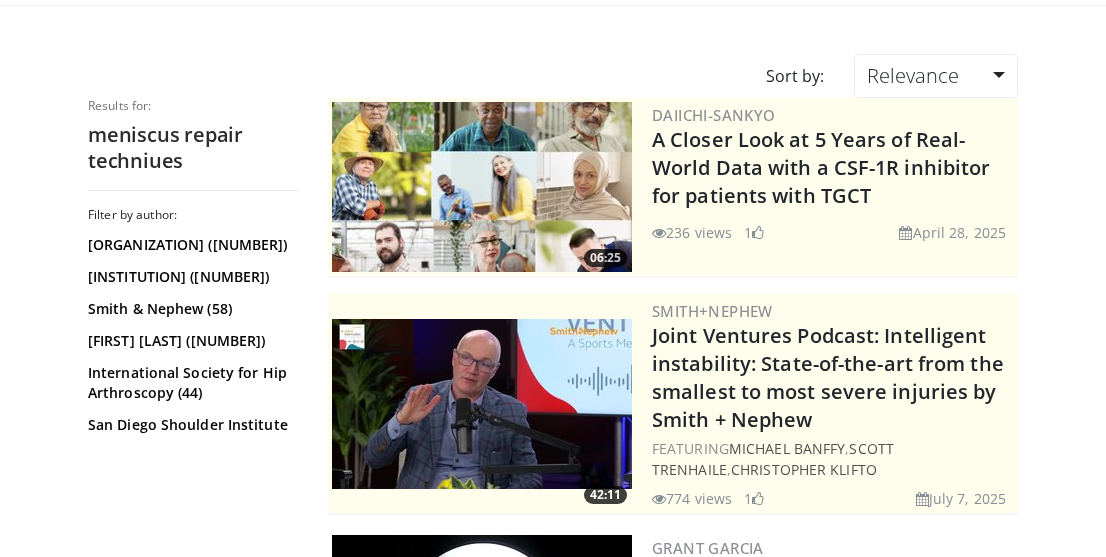 scroll, scrollTop: 0, scrollLeft: 0, axis: both 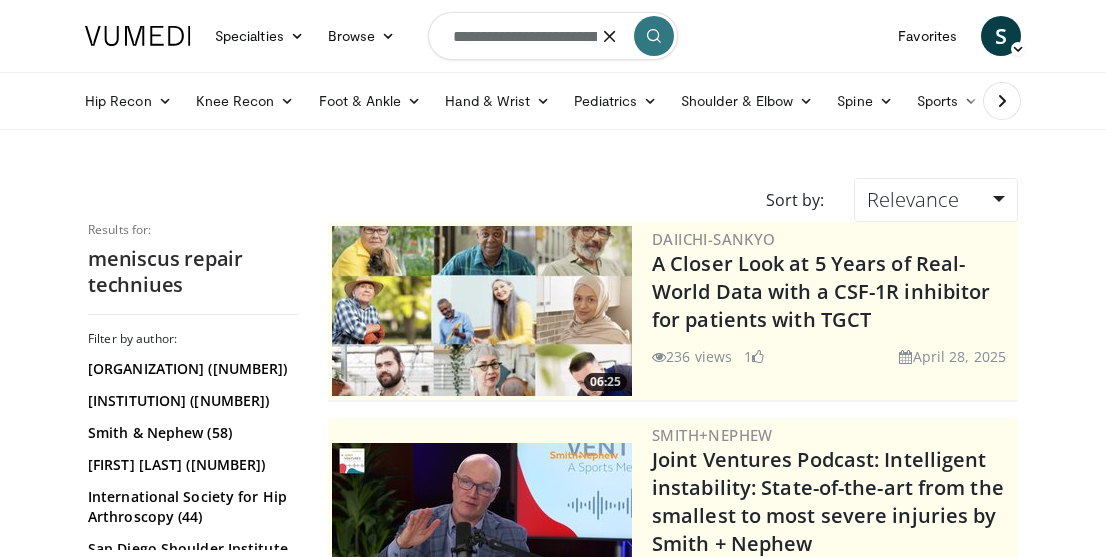 click on "**********" at bounding box center [553, 36] 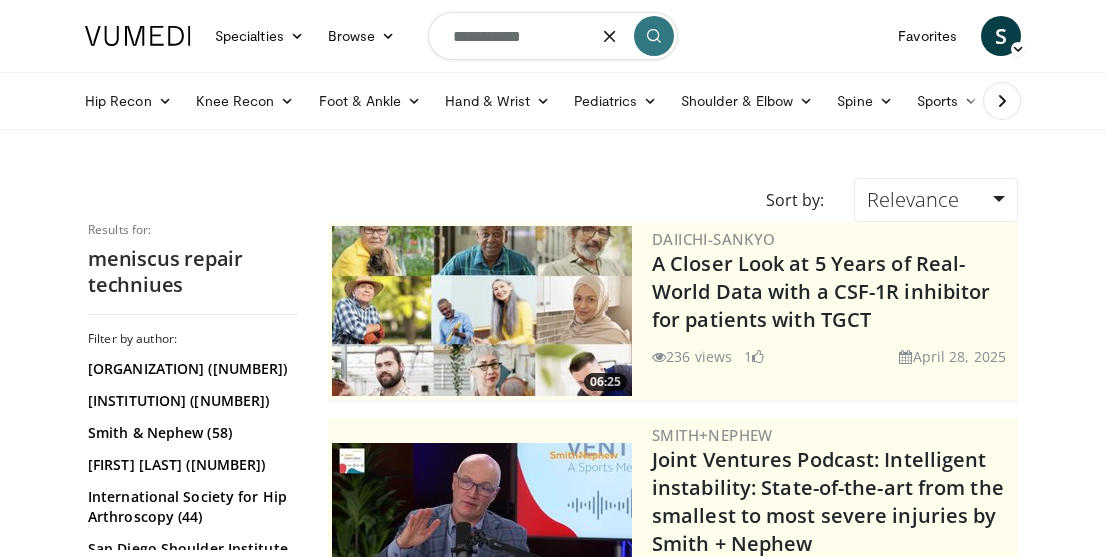 type on "**********" 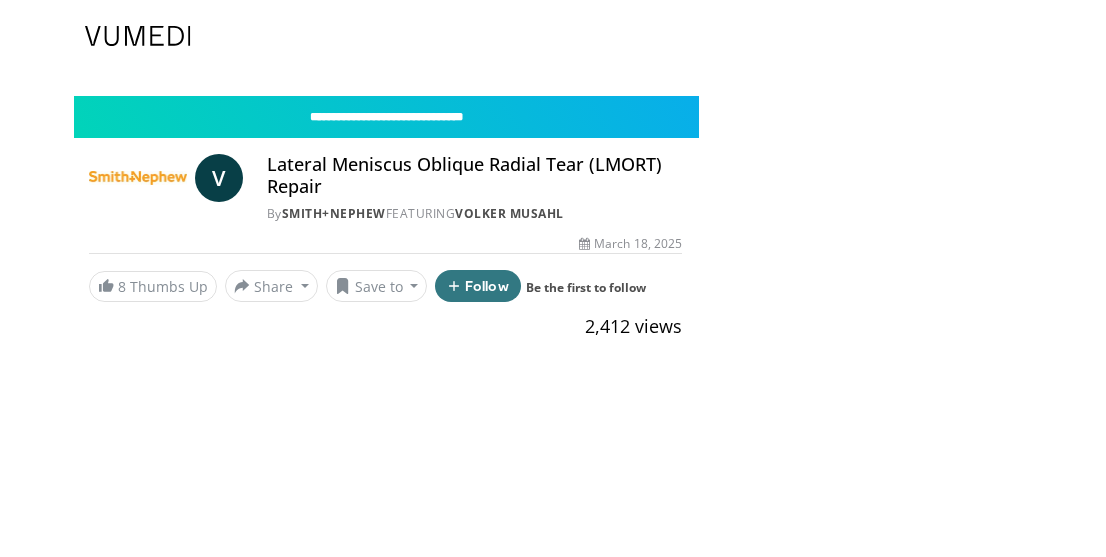 scroll, scrollTop: 0, scrollLeft: 0, axis: both 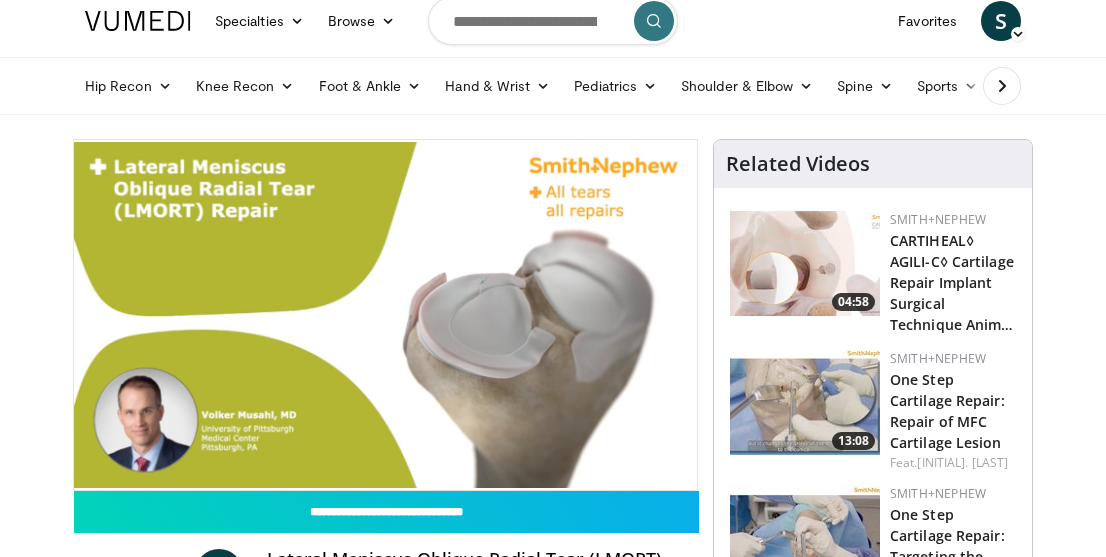 click on "Specialties
Adult & Family Medicine
Allergy, Asthma, Immunology
Anesthesiology
Cardiology
Dental
Dermatology
Endocrinology
Gastroenterology & Hepatology
General Surgery
Hematology & Oncology
Infectious Disease
Nephrology
Neurology
Neurosurgery
Obstetrics & Gynecology
Ophthalmology
Oral Maxillofacial
Orthopaedics
Otolaryngology
Pediatrics
Plastic Surgery
Podiatry
Psychiatry
Pulmonology
Radiation Oncology
Radiology
Rheumatology
Urology" at bounding box center [553, 1686] 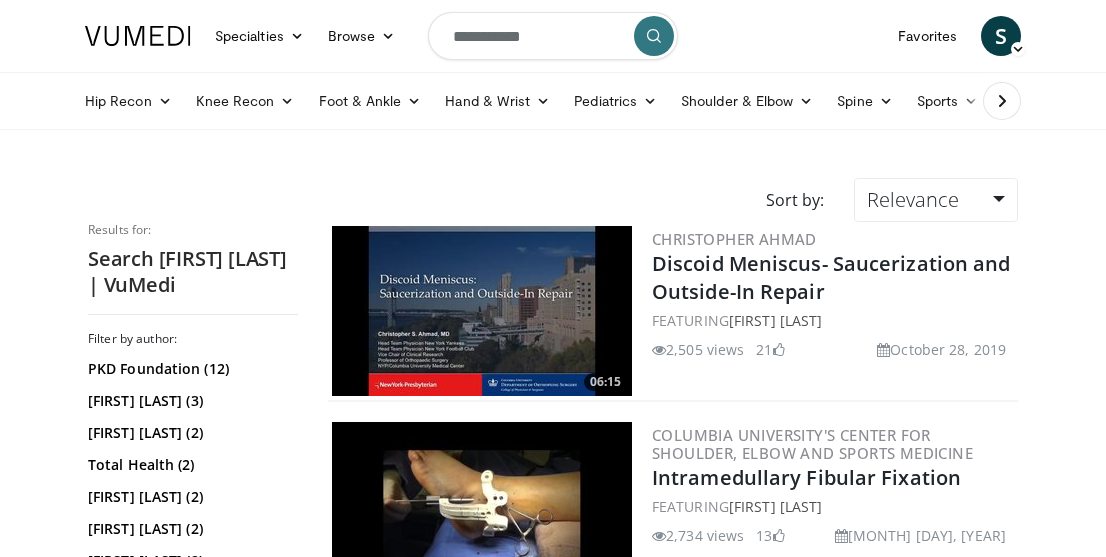 scroll, scrollTop: 0, scrollLeft: 0, axis: both 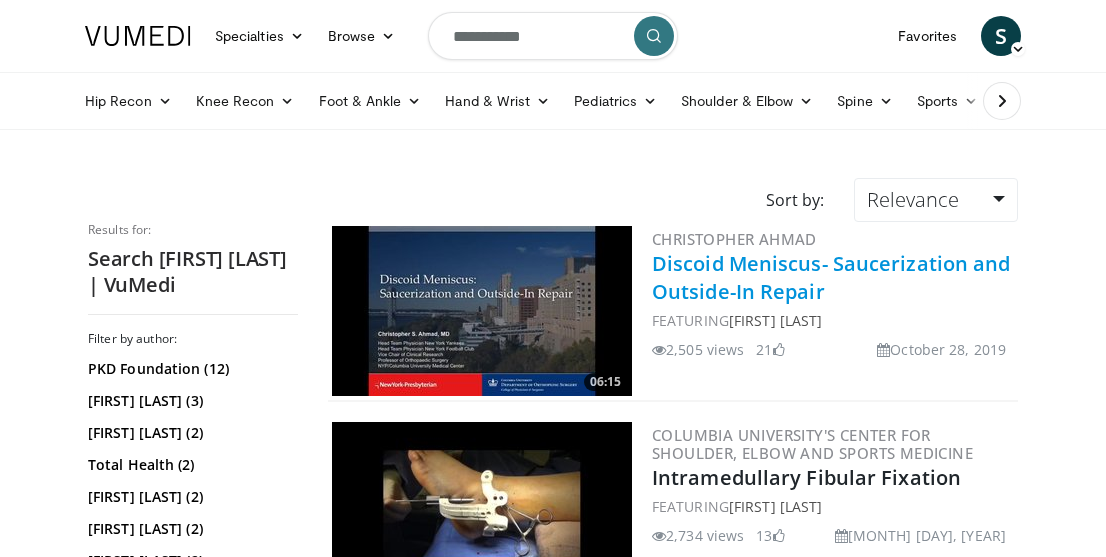 click on "Discoid Meniscus- Saucerization and Outside-In Repair" at bounding box center [831, 277] 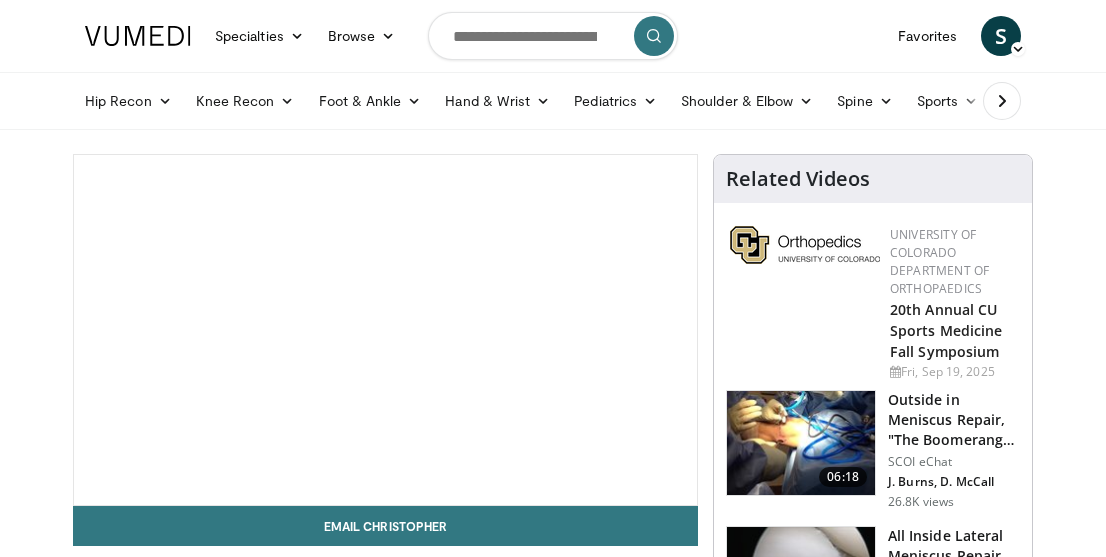scroll, scrollTop: 0, scrollLeft: 0, axis: both 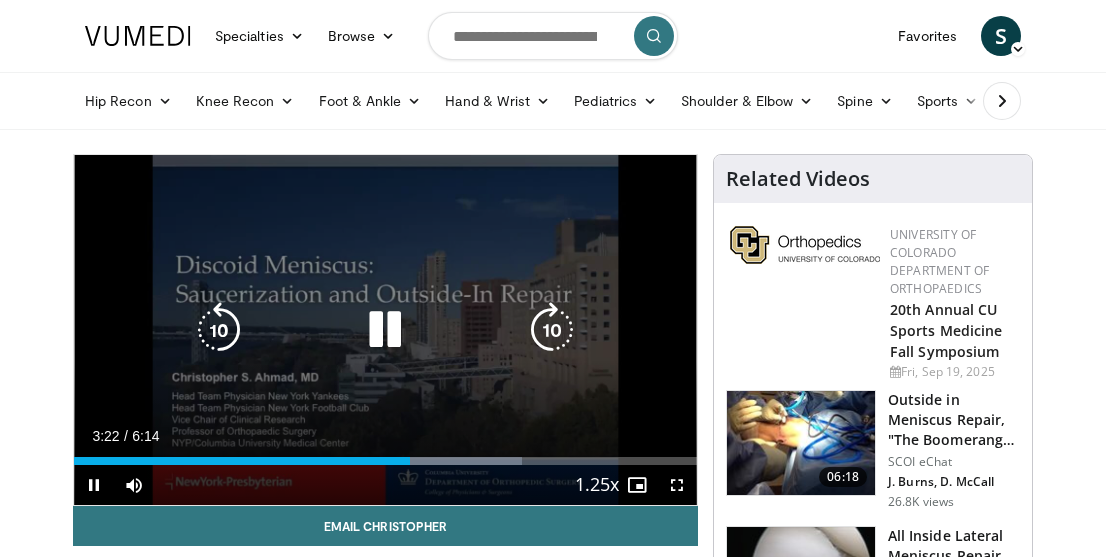 click at bounding box center (219, 330) 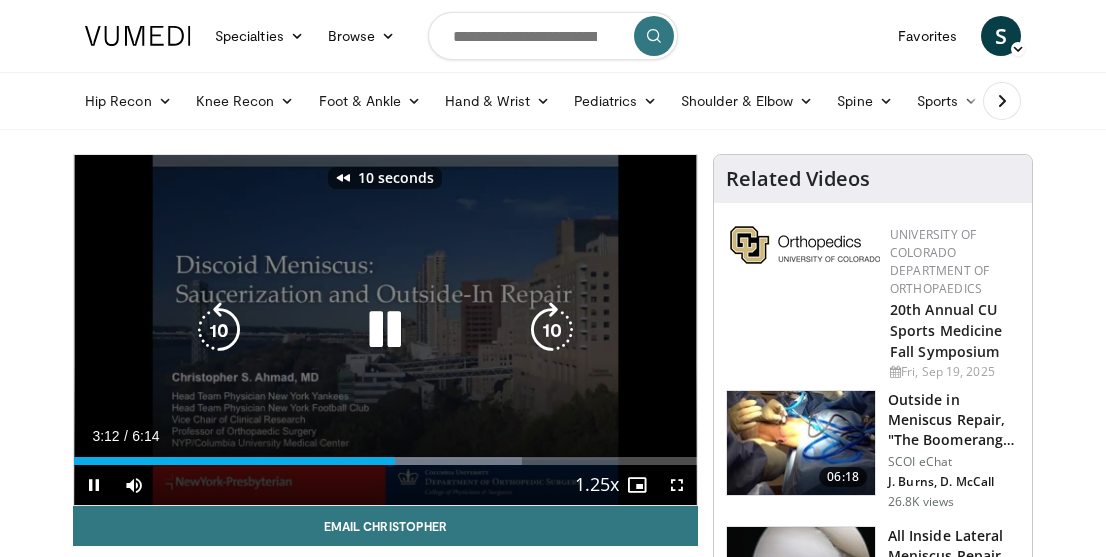 click at bounding box center (219, 330) 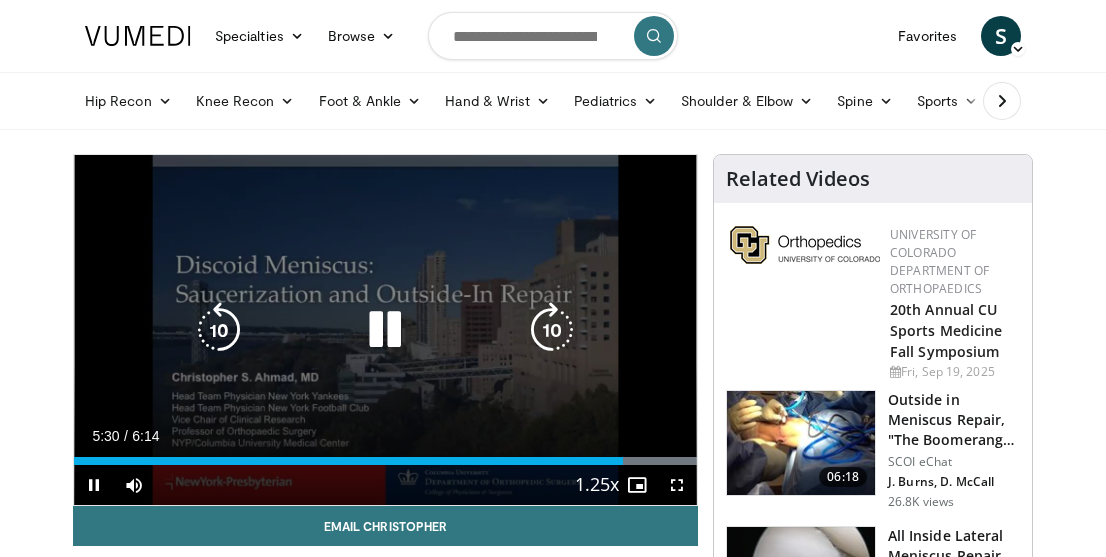 click at bounding box center [385, 330] 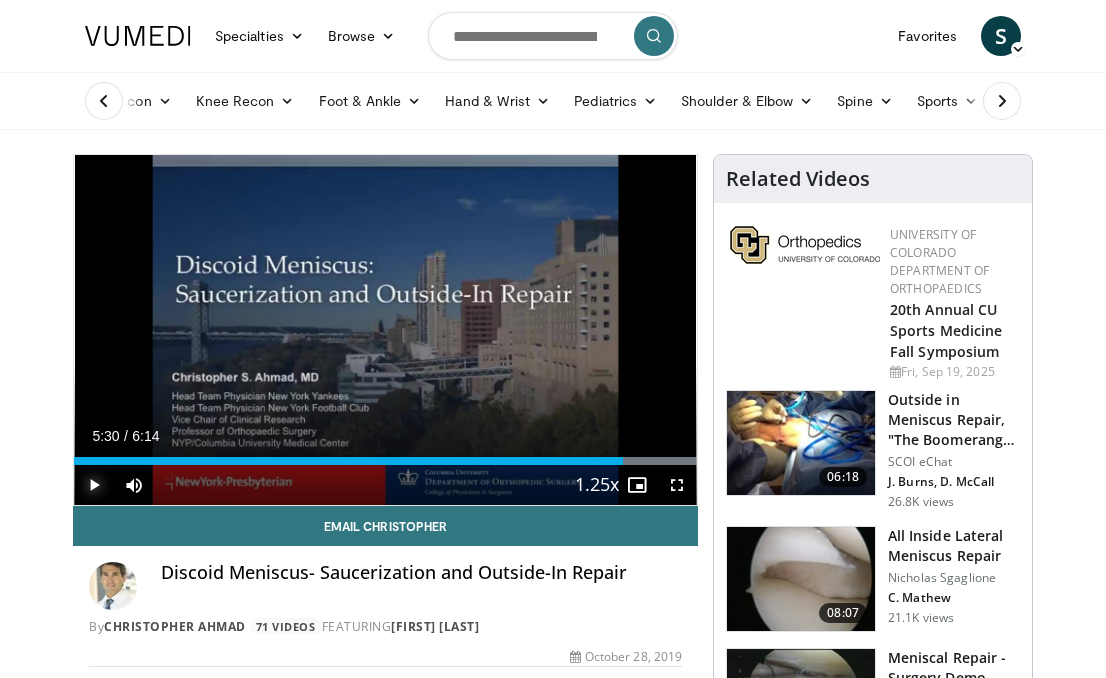 click at bounding box center (94, 485) 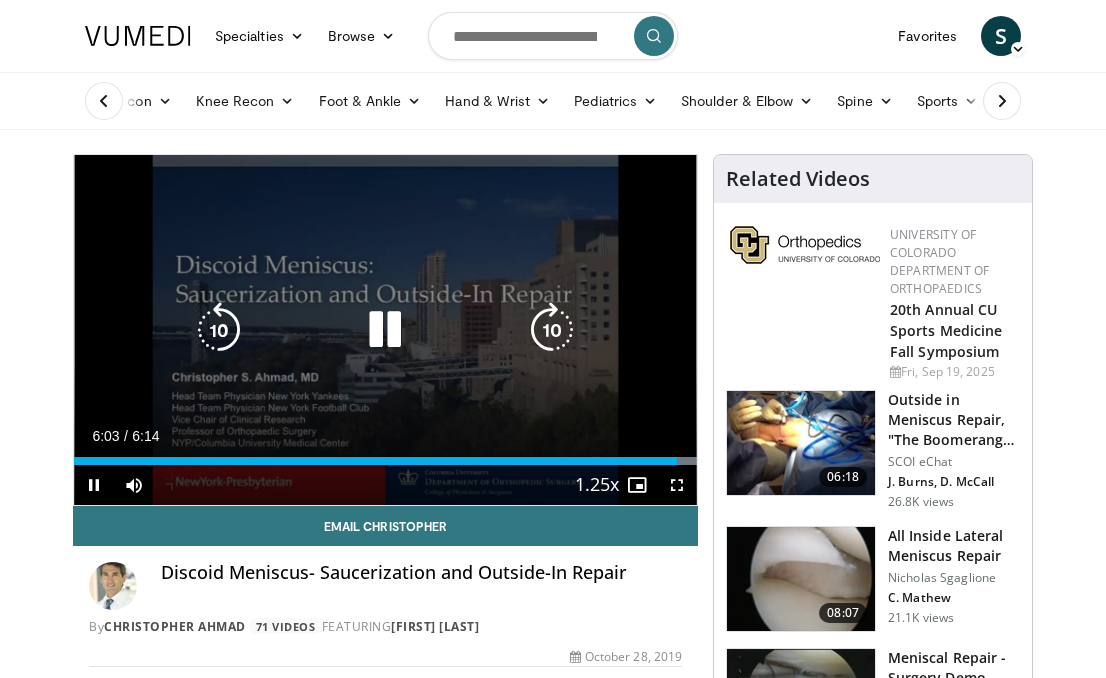 click at bounding box center (385, 330) 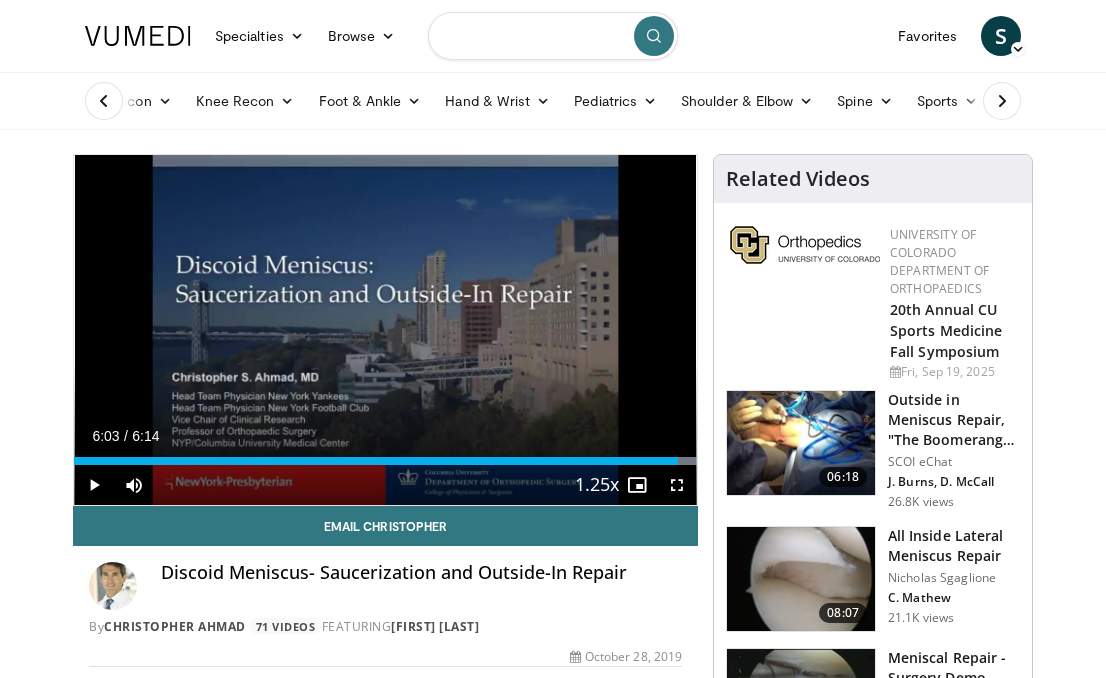 click at bounding box center (553, 36) 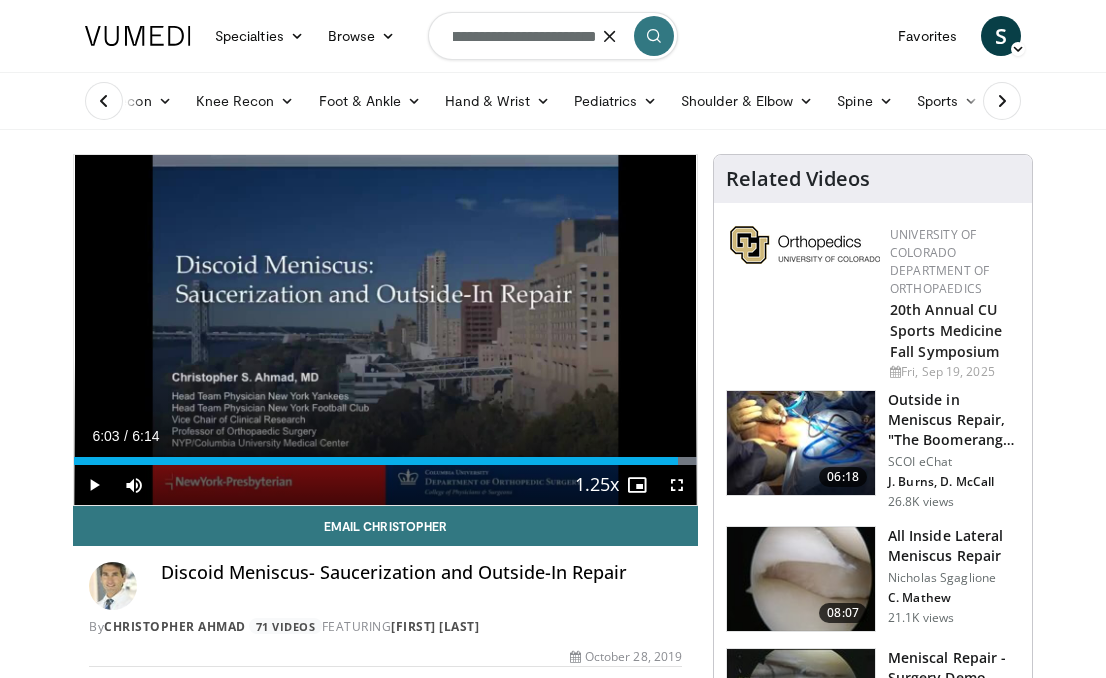 scroll, scrollTop: 0, scrollLeft: 54, axis: horizontal 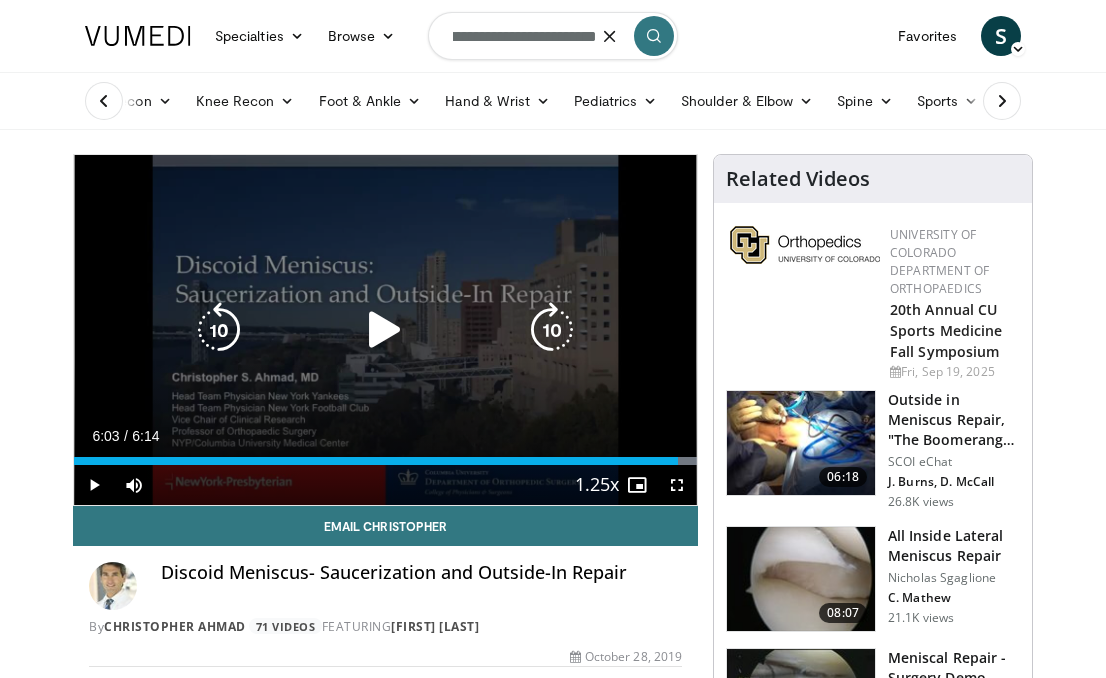 type on "**********" 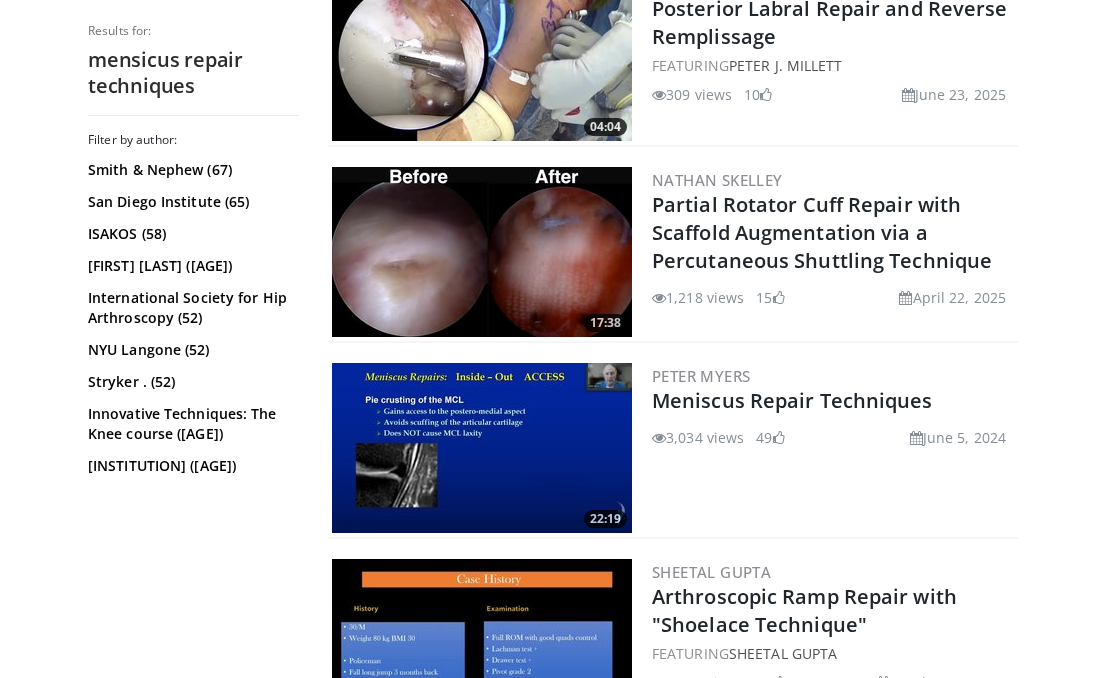 scroll, scrollTop: 1863, scrollLeft: 0, axis: vertical 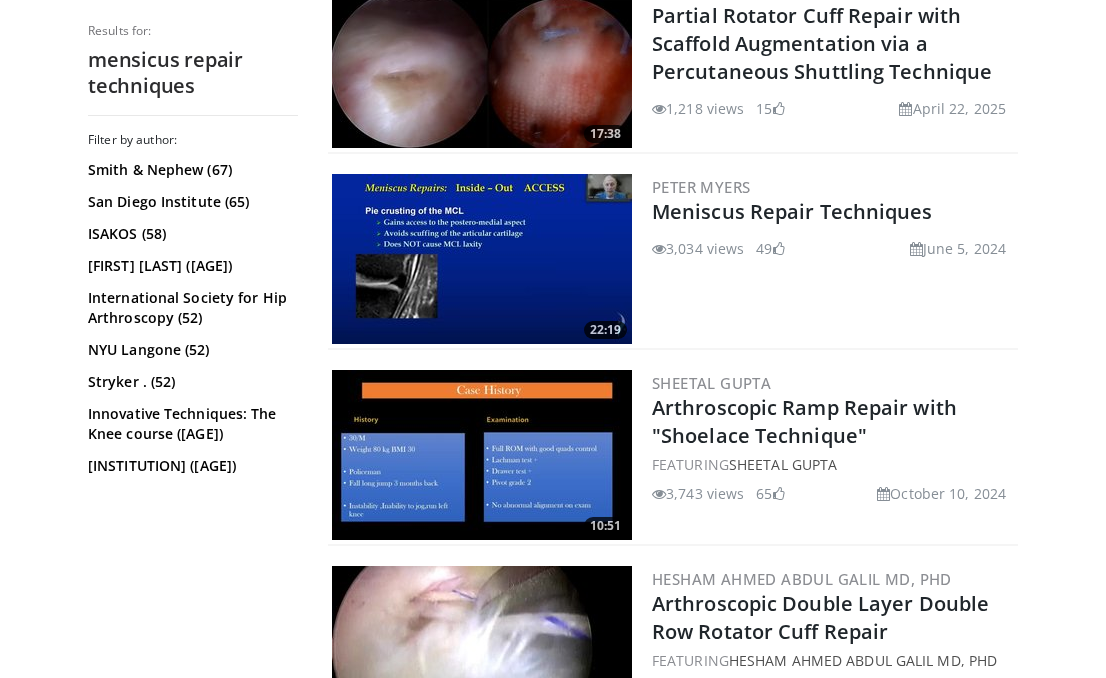 click at bounding box center (482, 259) 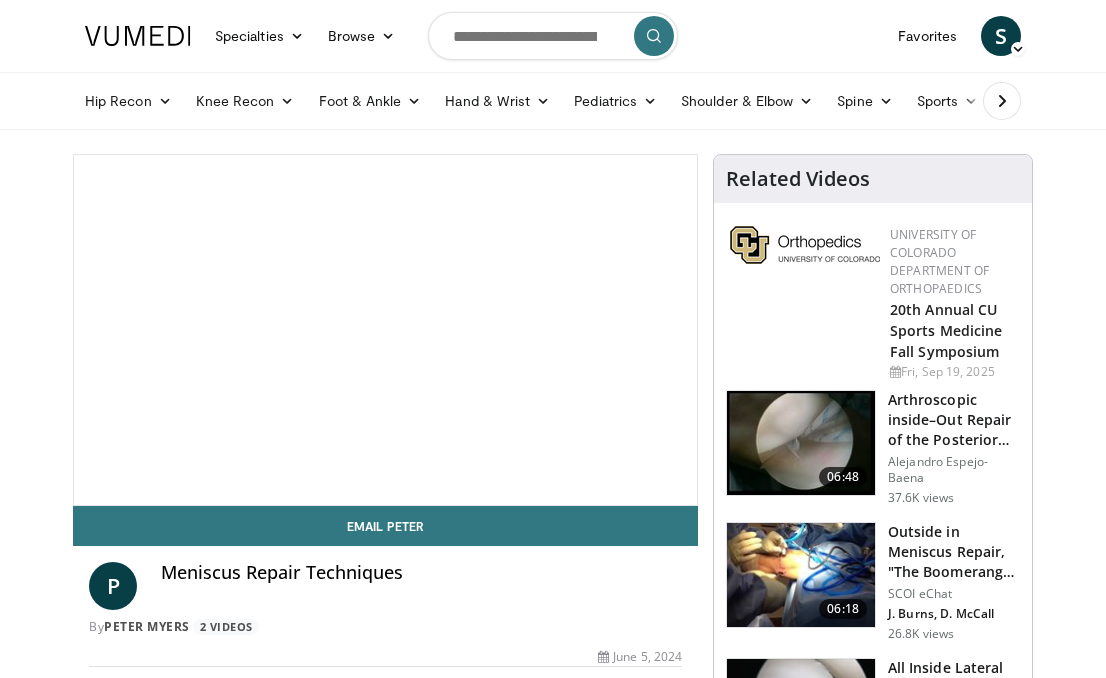 scroll, scrollTop: 0, scrollLeft: 0, axis: both 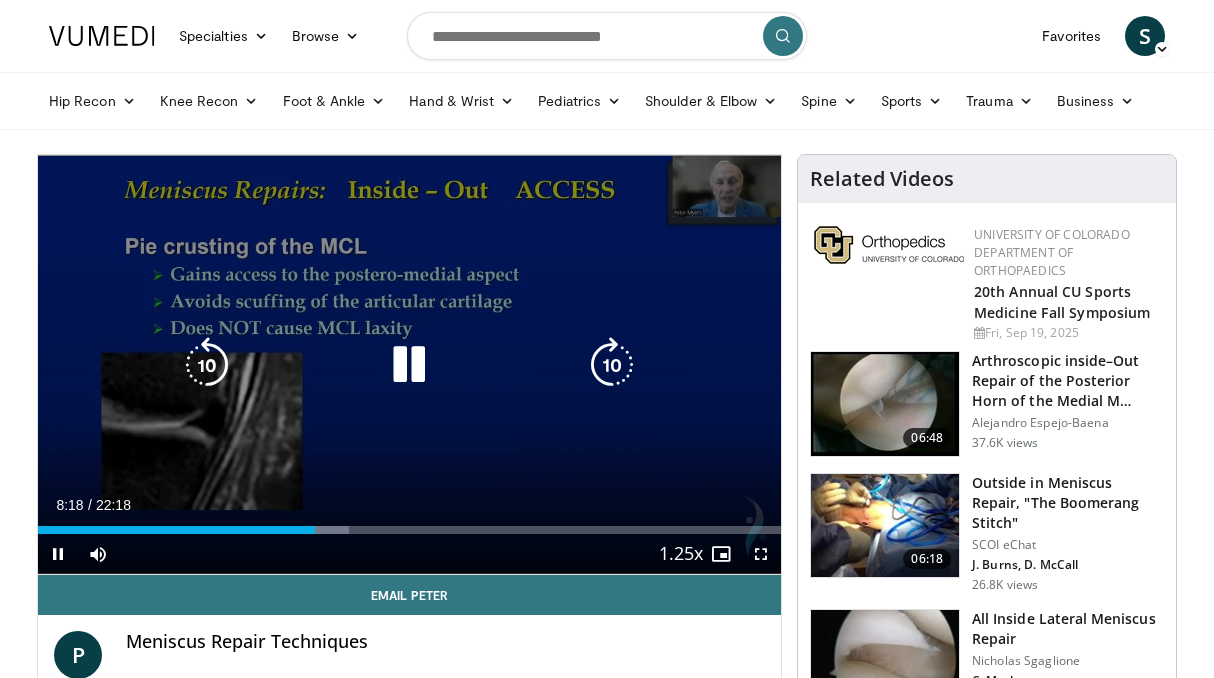 click at bounding box center [207, 365] 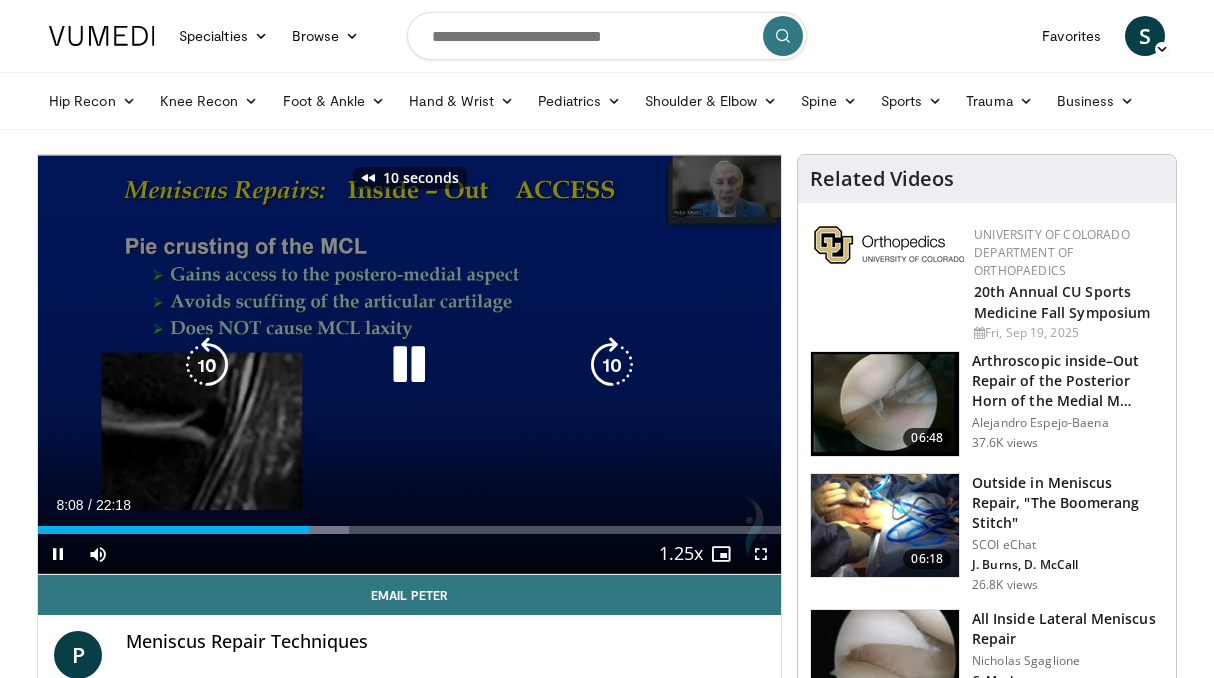 click at bounding box center [207, 365] 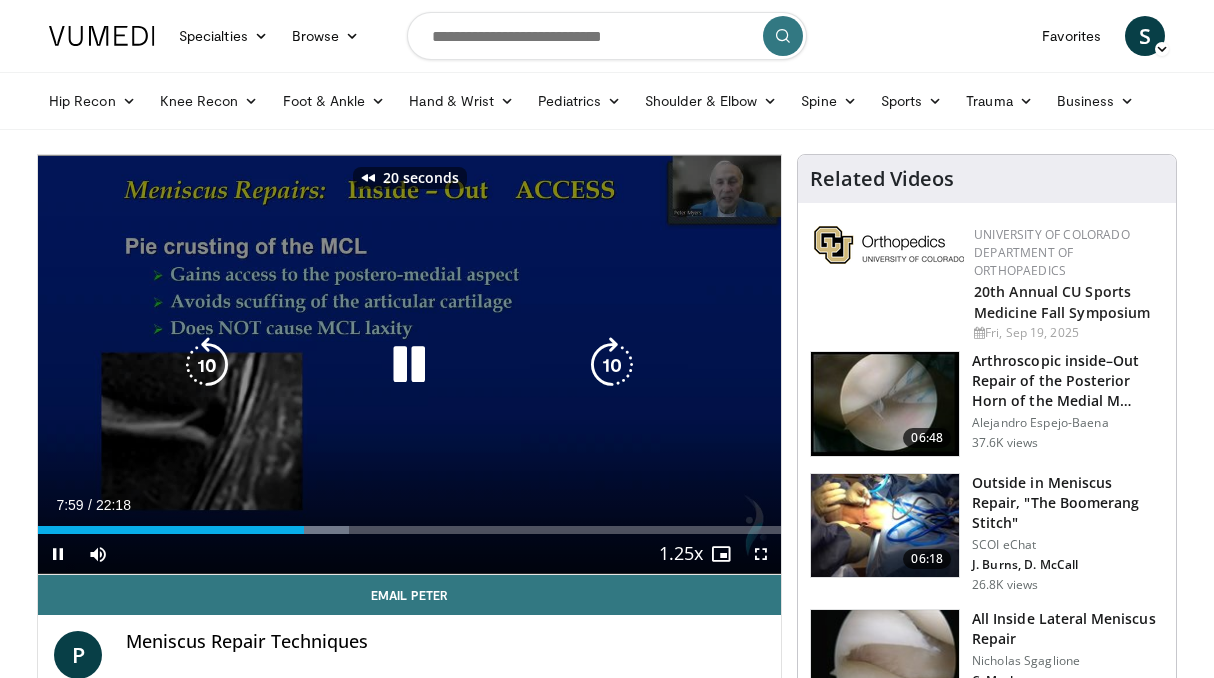 click at bounding box center (207, 365) 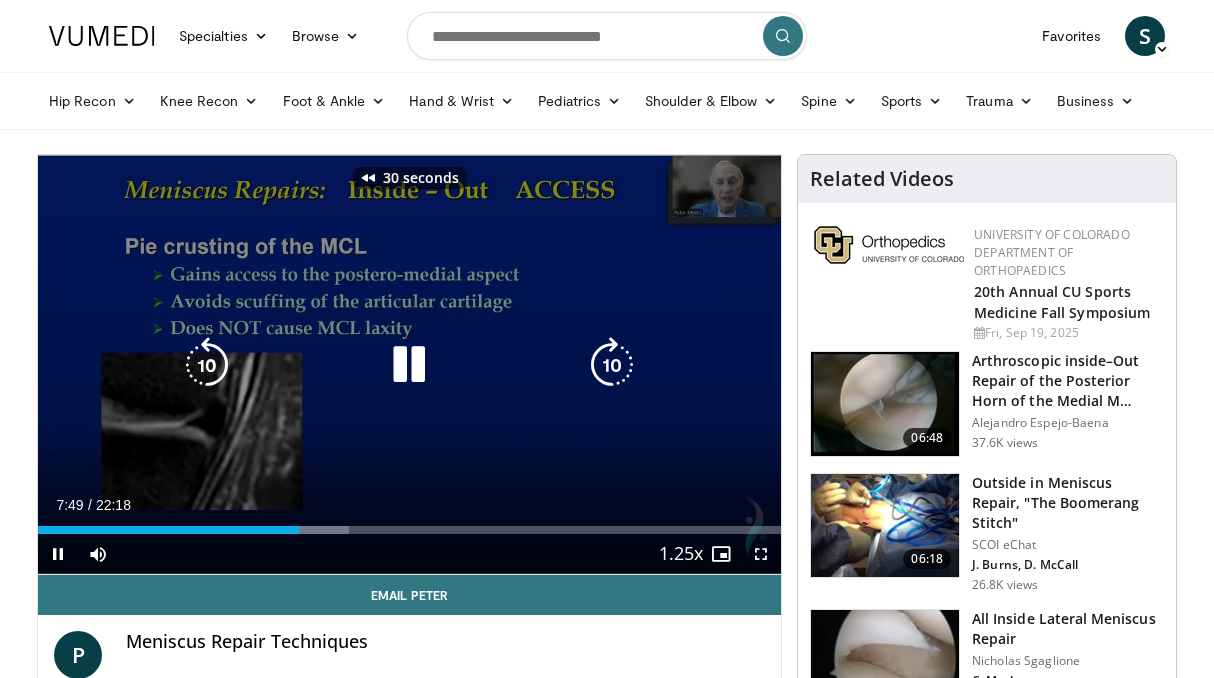 click at bounding box center (207, 365) 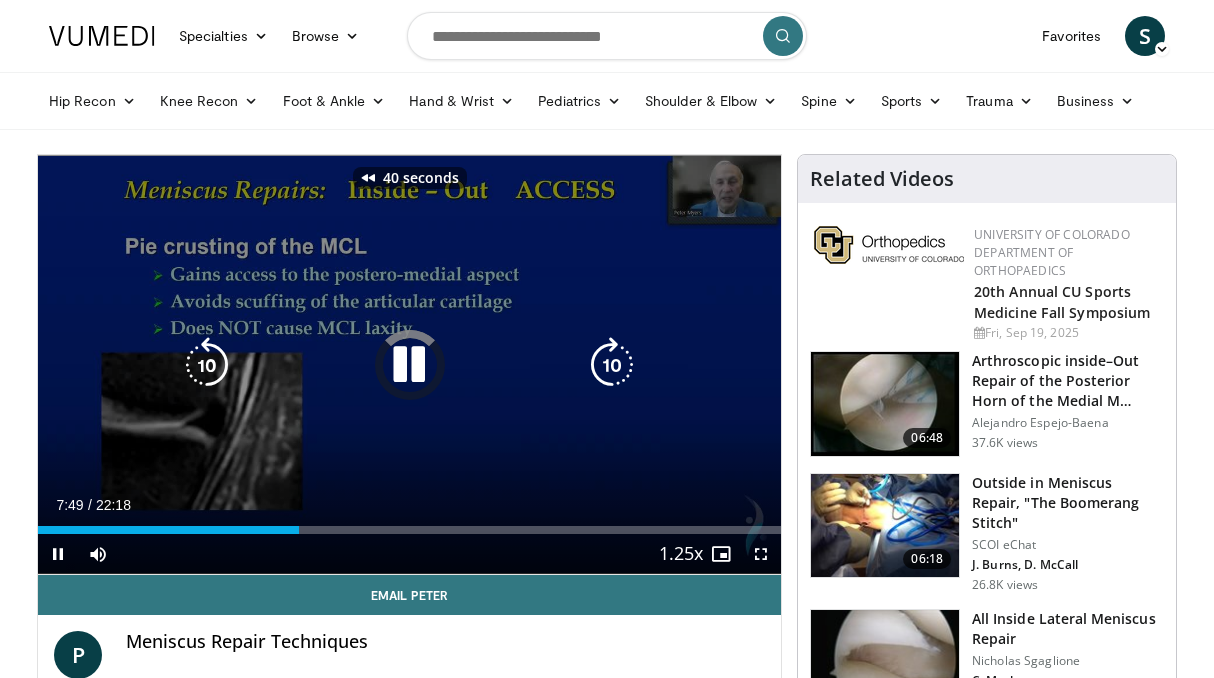 click at bounding box center [207, 365] 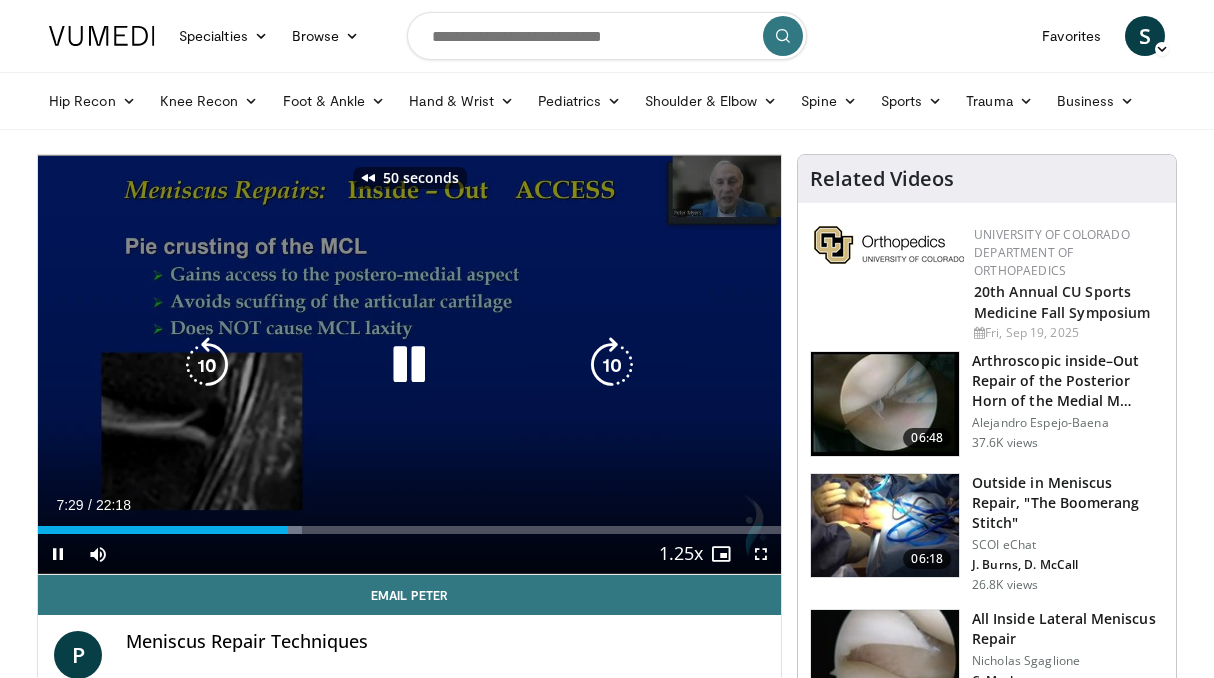 click at bounding box center [207, 365] 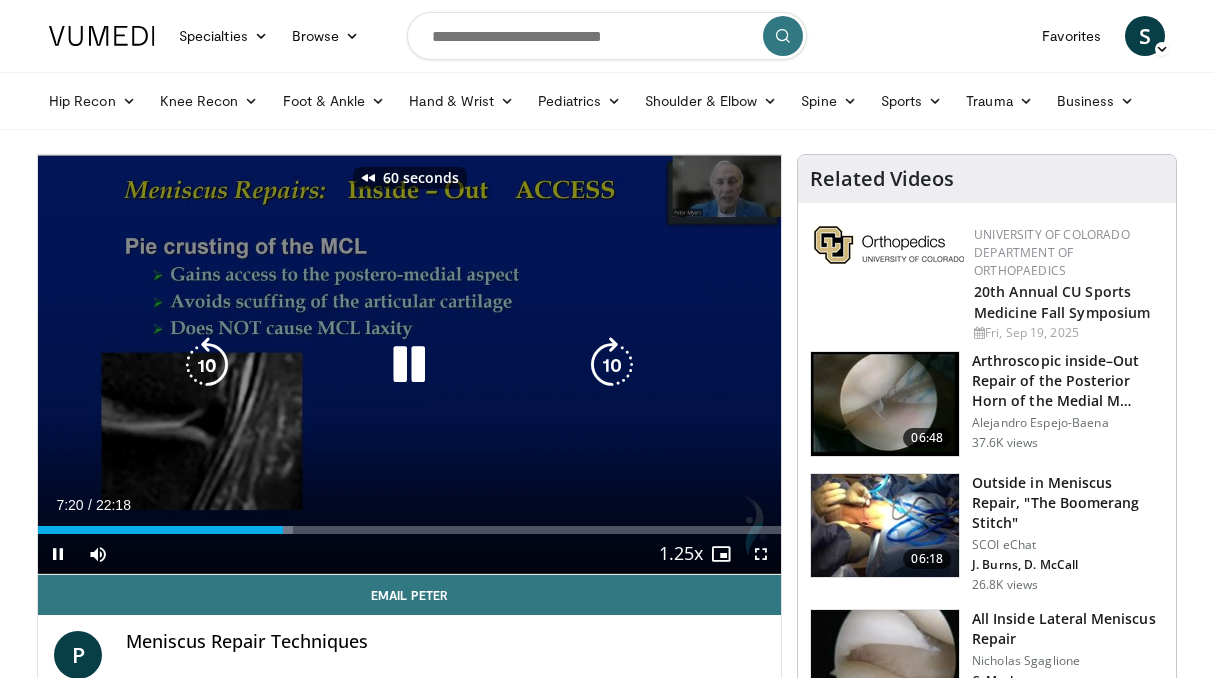 click at bounding box center [207, 365] 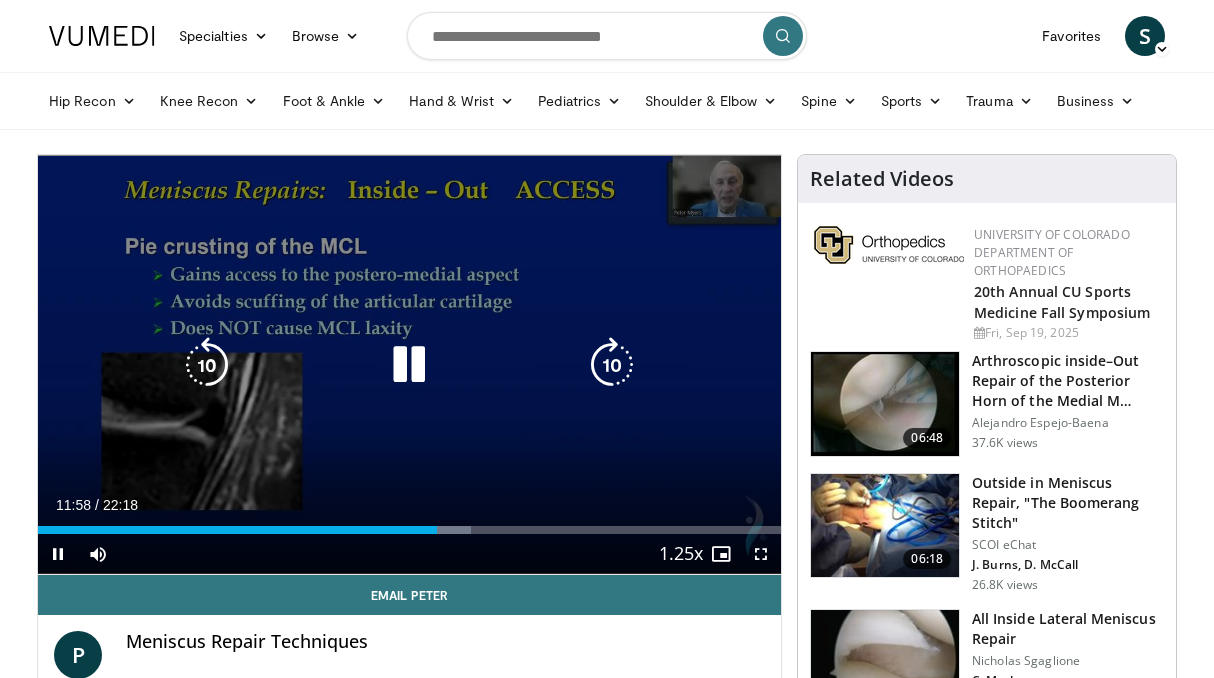 click at bounding box center [409, 365] 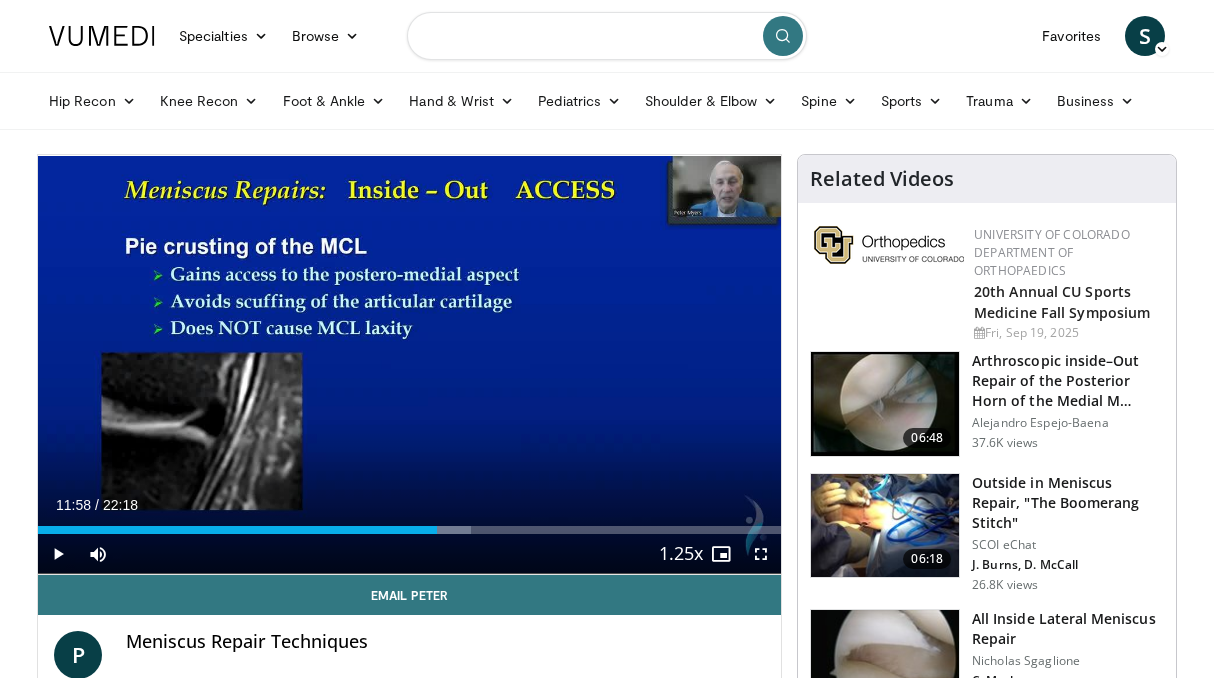 click at bounding box center (607, 36) 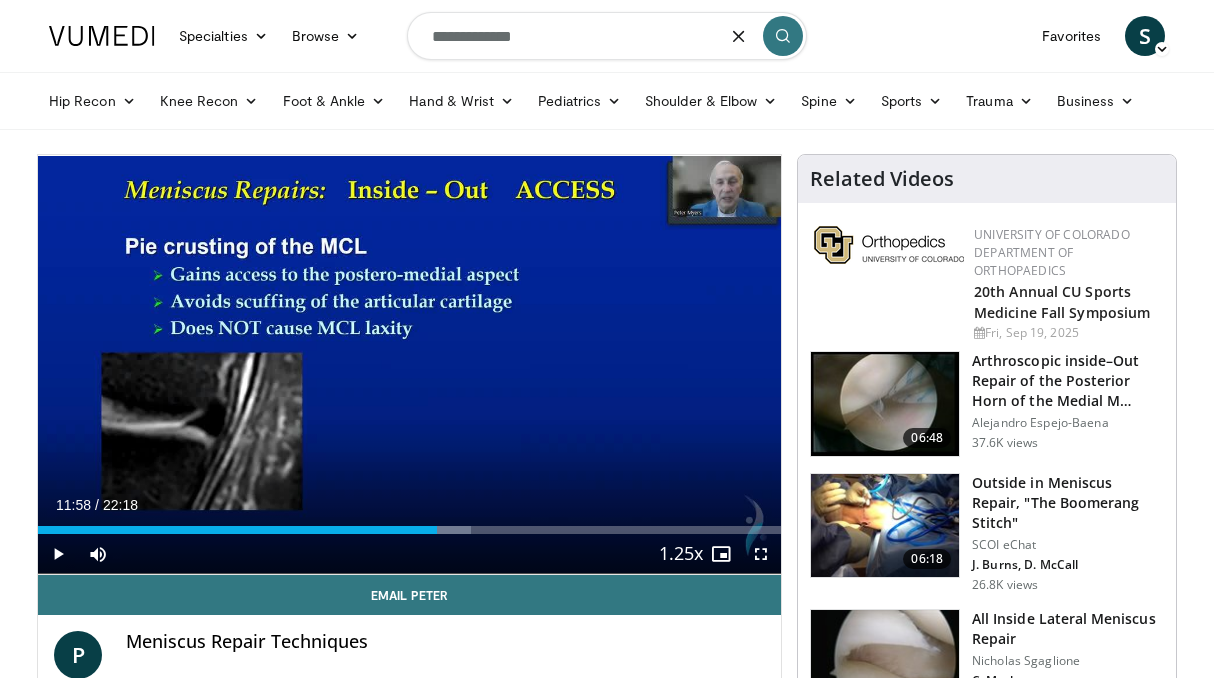 type on "**********" 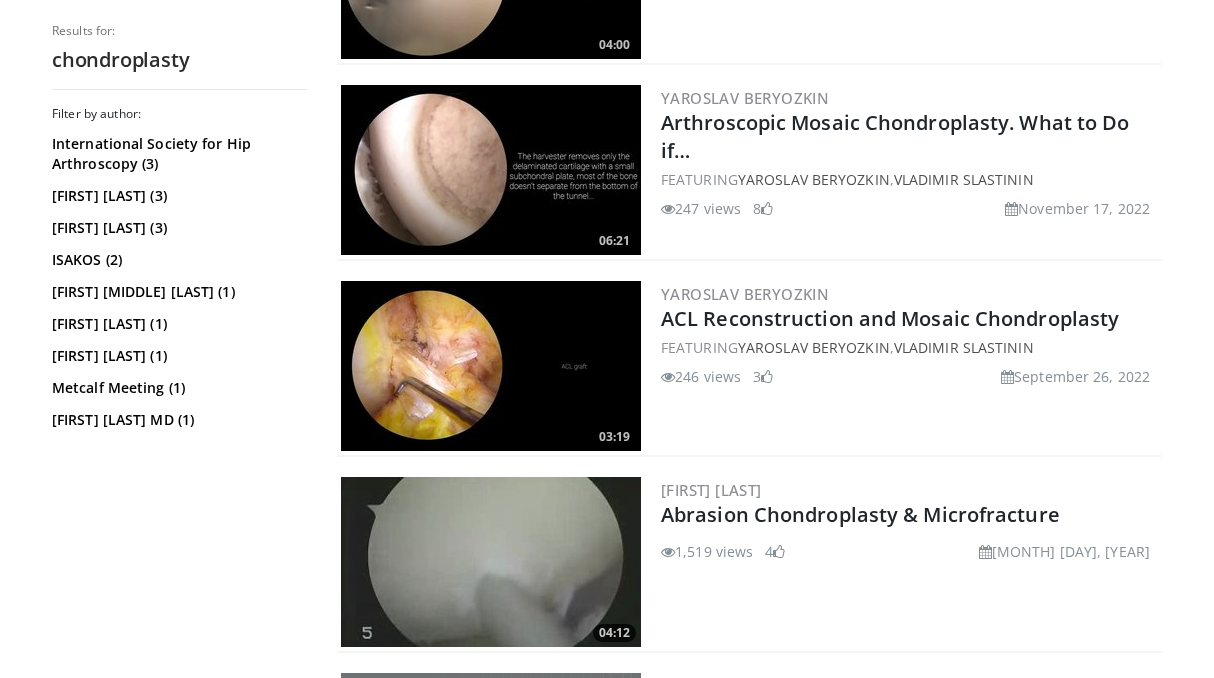 scroll, scrollTop: 0, scrollLeft: 0, axis: both 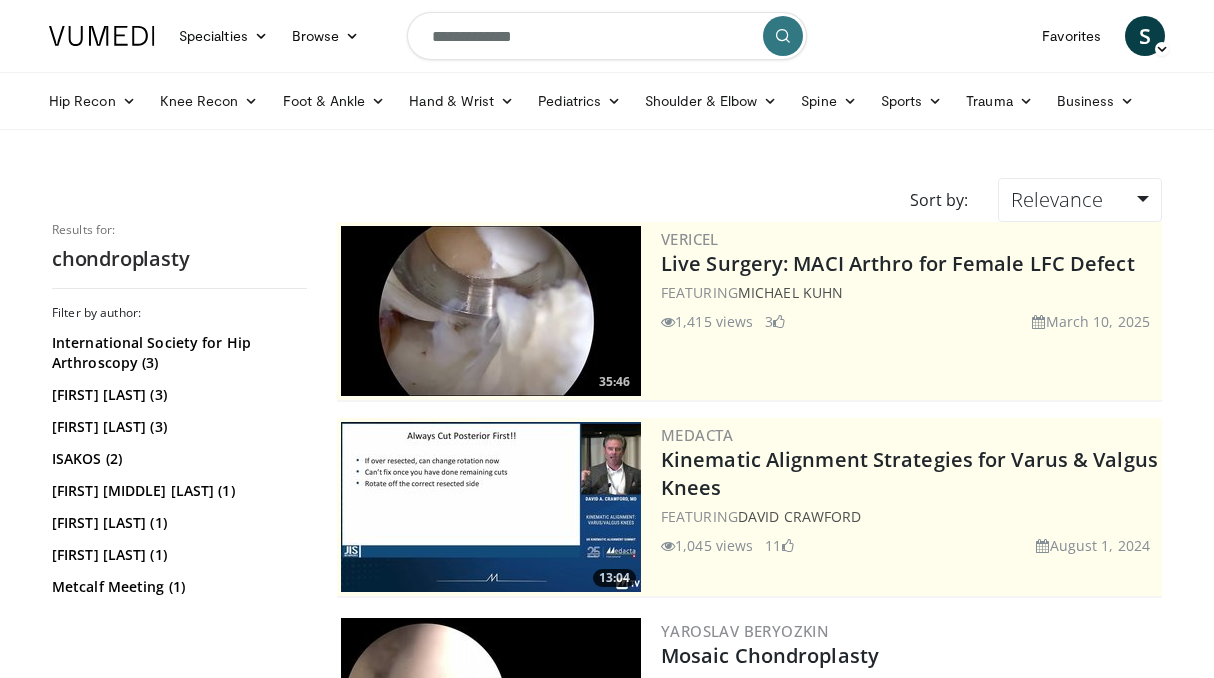 click on "**********" at bounding box center [607, 36] 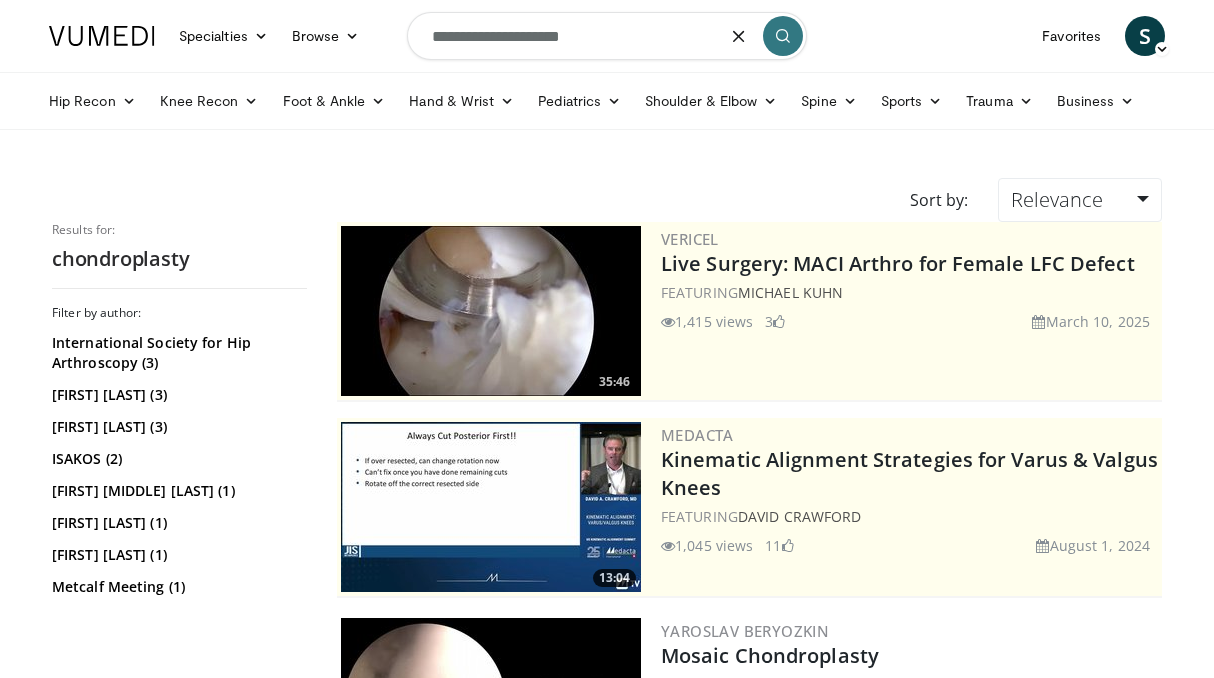 type on "**********" 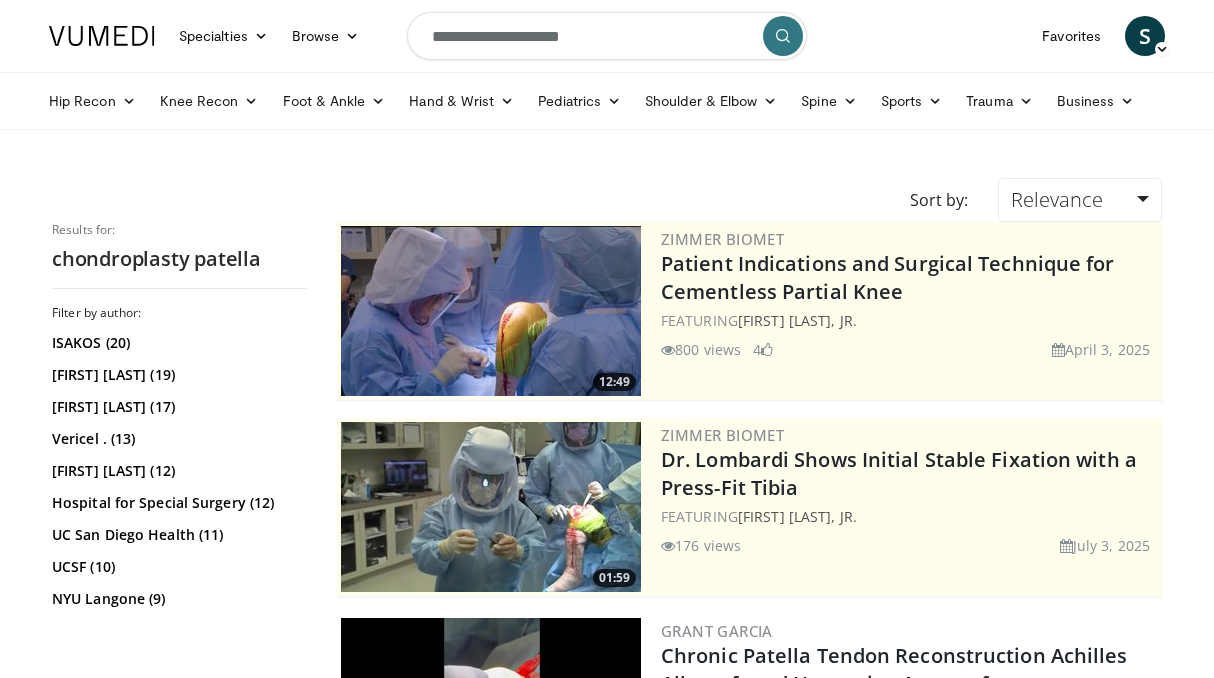 scroll, scrollTop: 0, scrollLeft: 0, axis: both 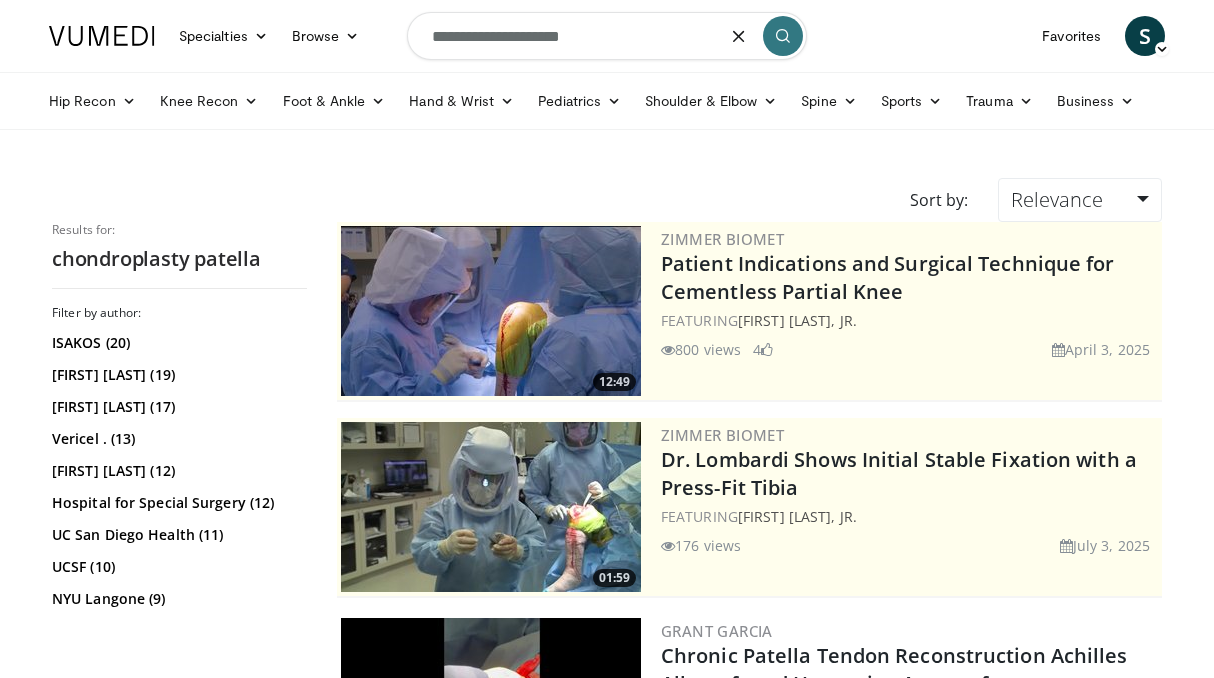 click on "**********" at bounding box center (607, 36) 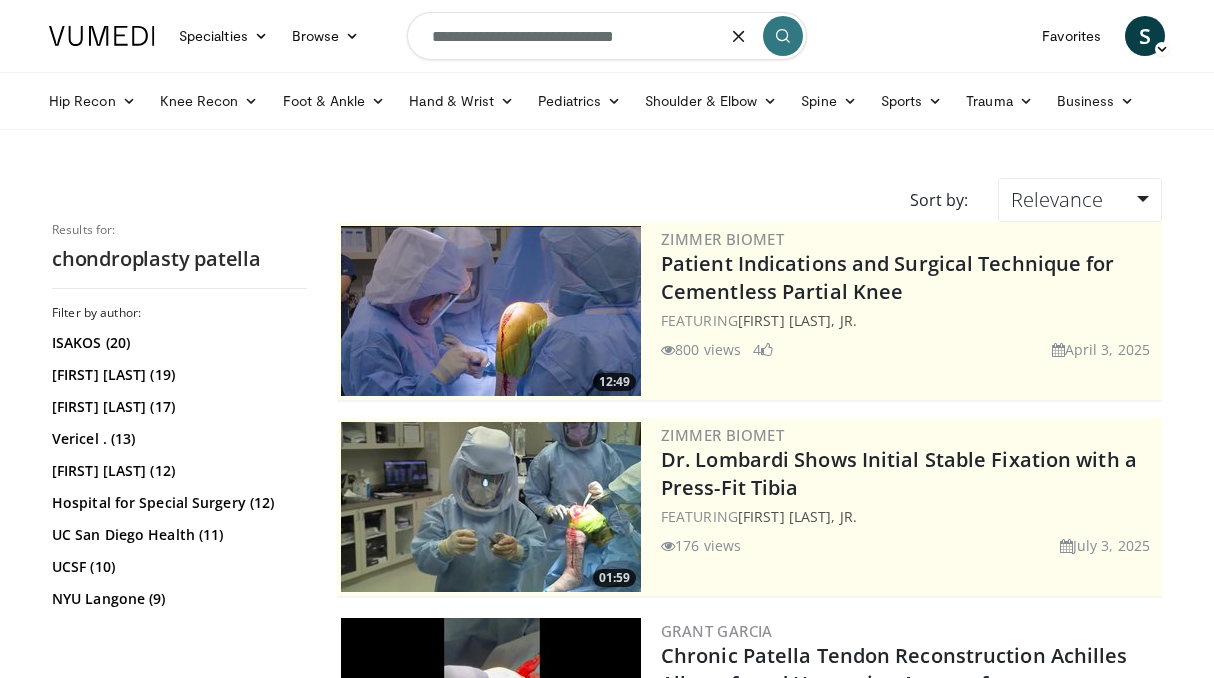 type on "**********" 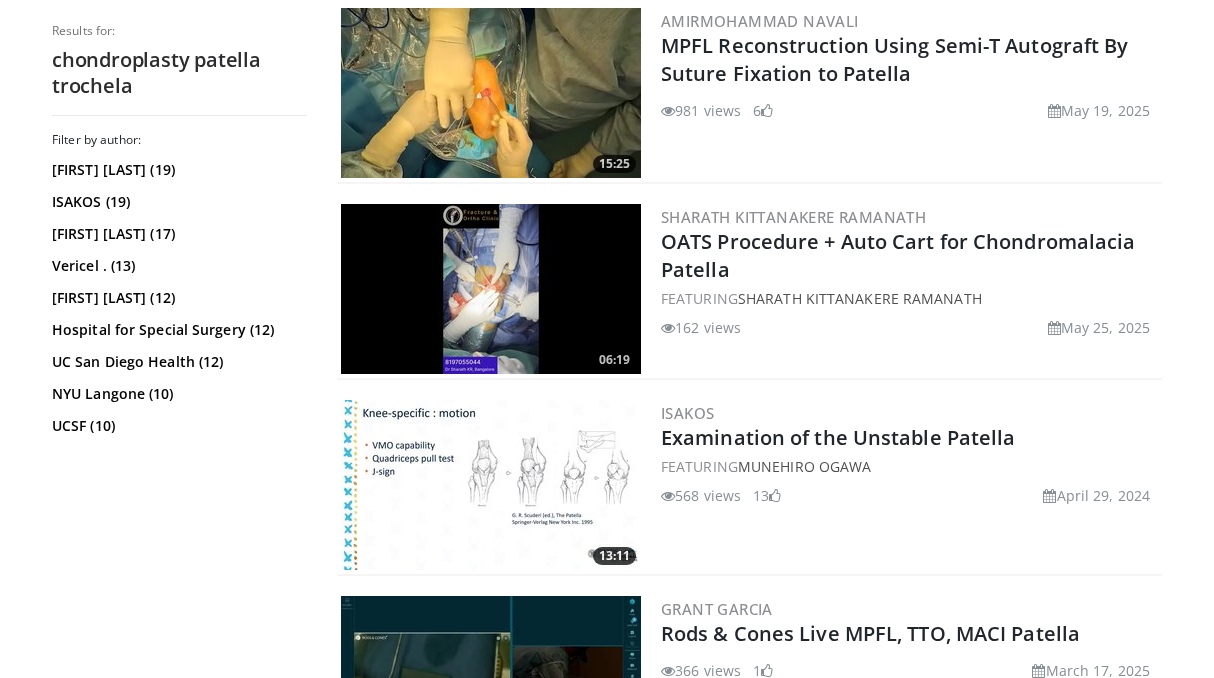 scroll, scrollTop: 0, scrollLeft: 0, axis: both 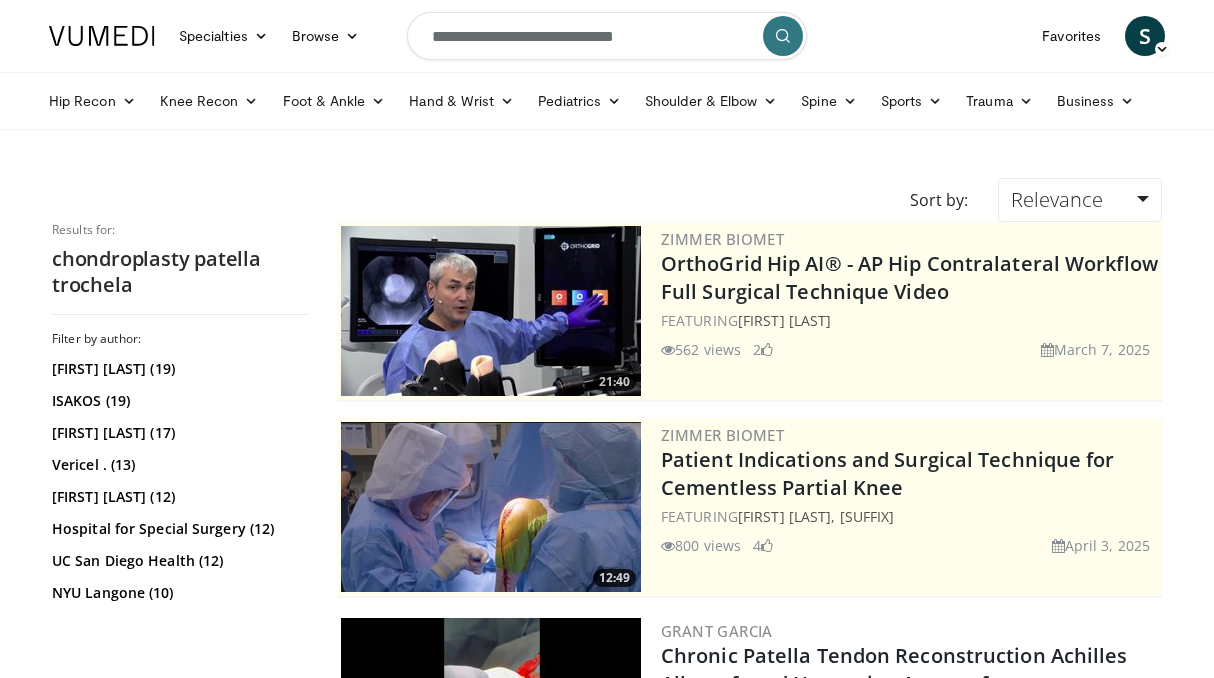 click on "**********" at bounding box center [607, 36] 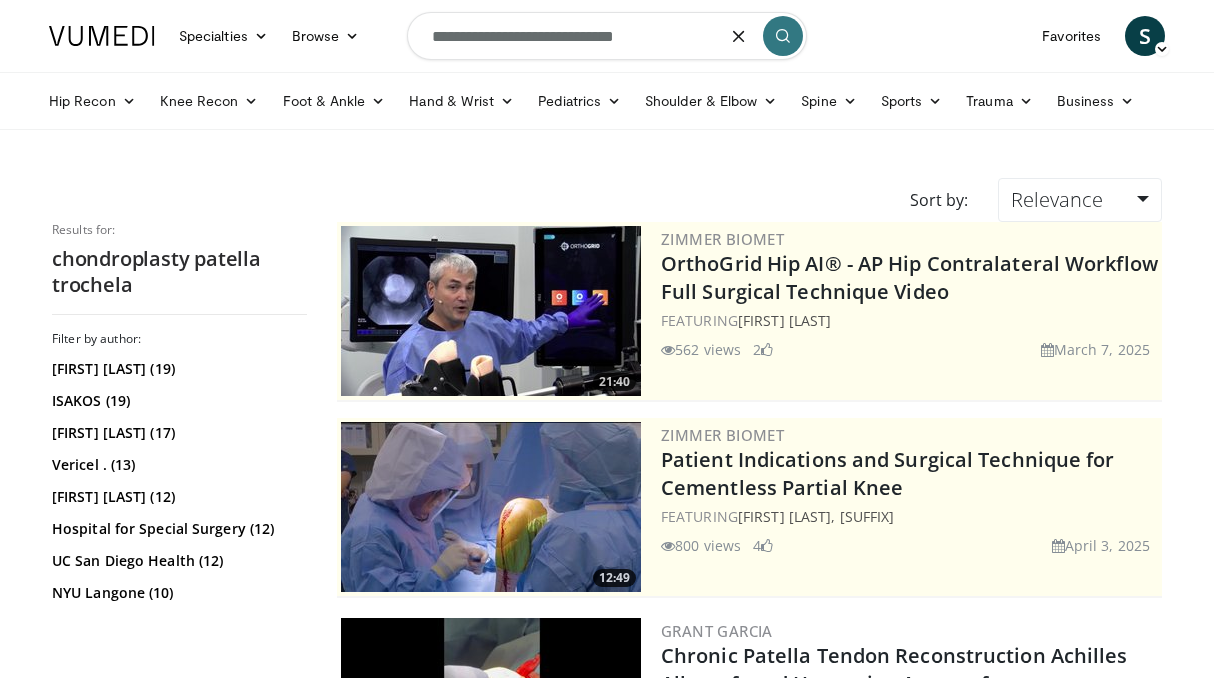 click on "**********" at bounding box center [607, 36] 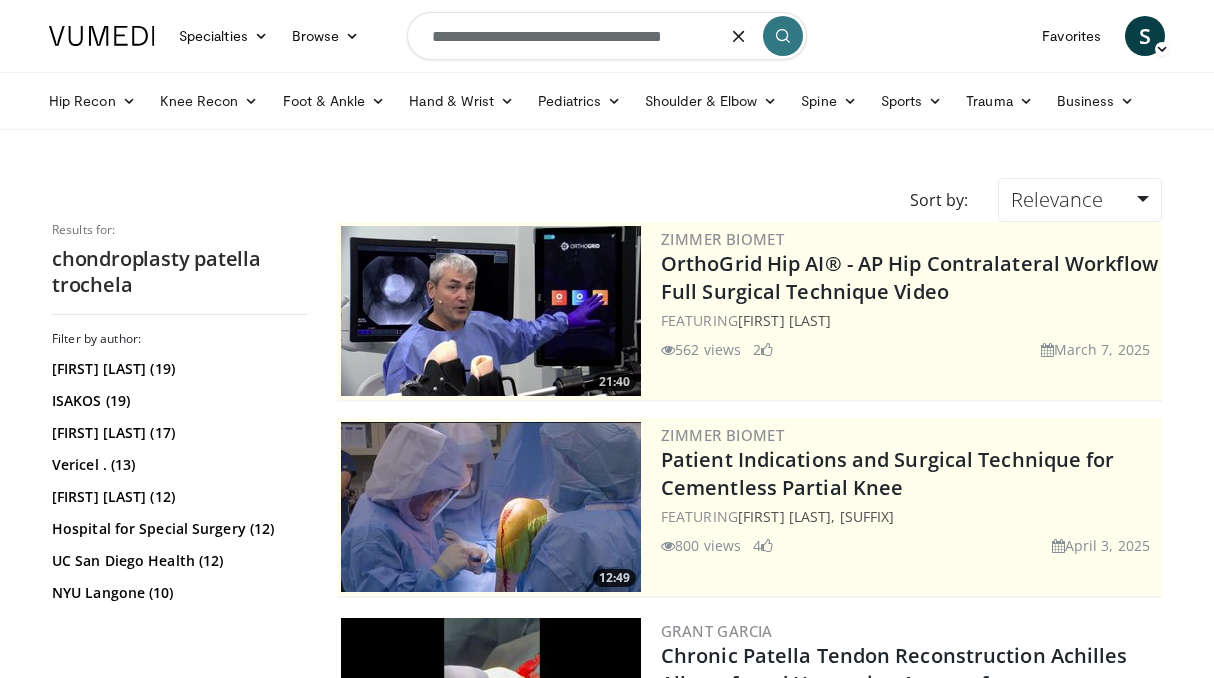 type on "**********" 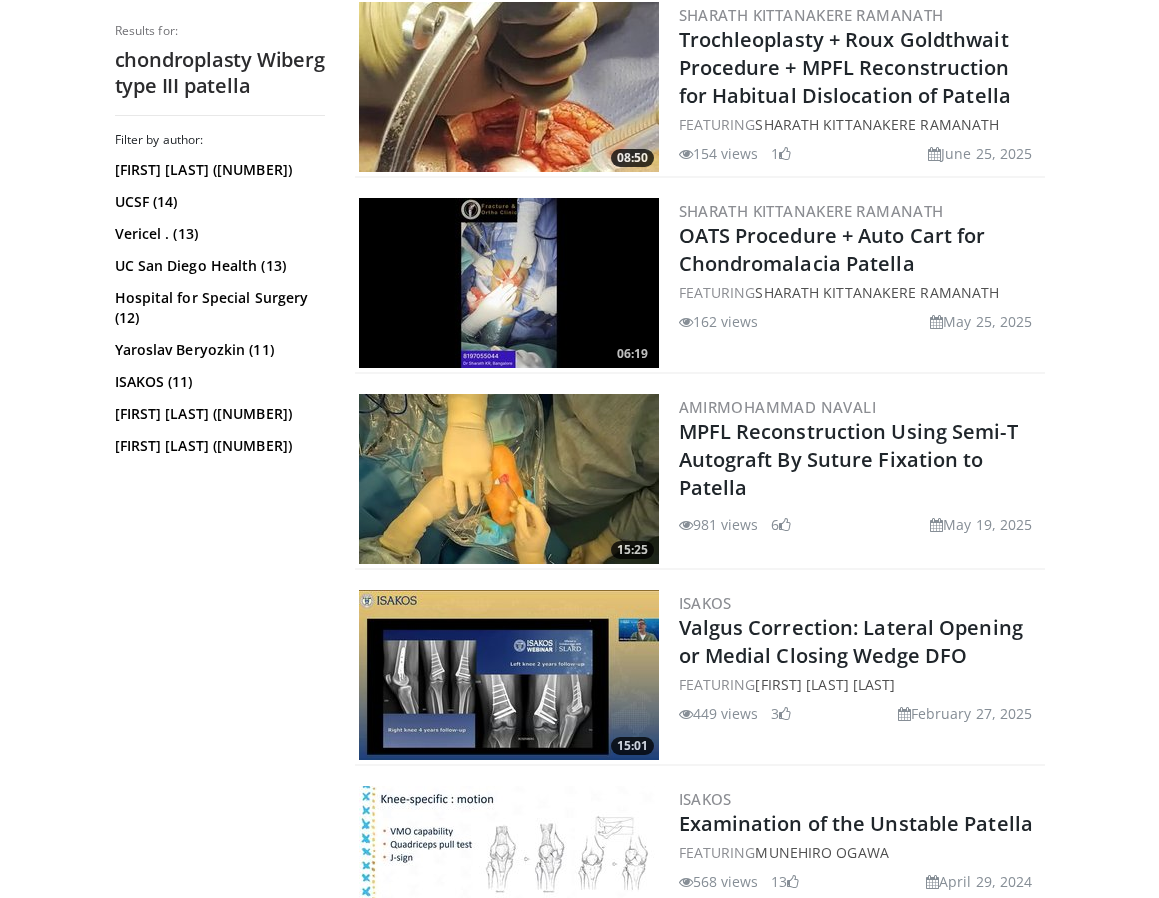scroll, scrollTop: 0, scrollLeft: 0, axis: both 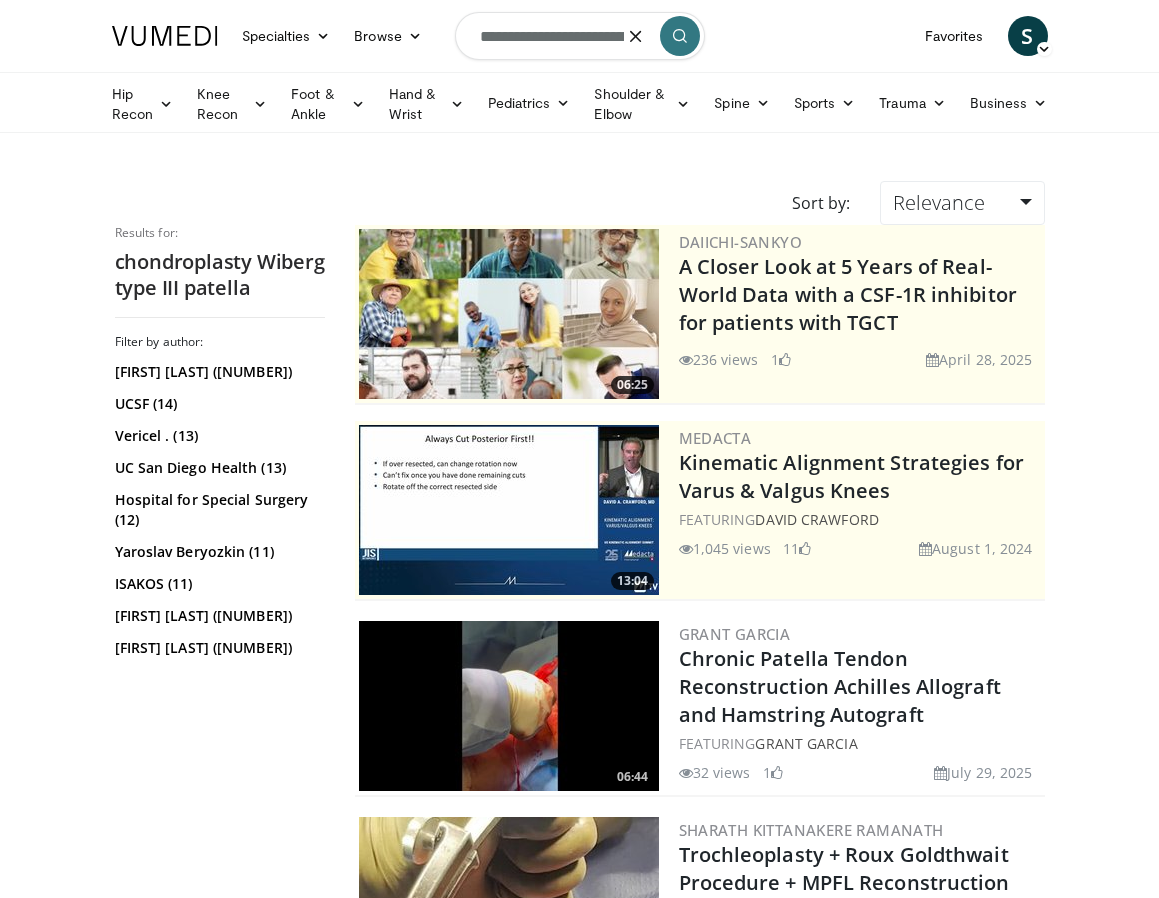 click on "**********" at bounding box center [580, 36] 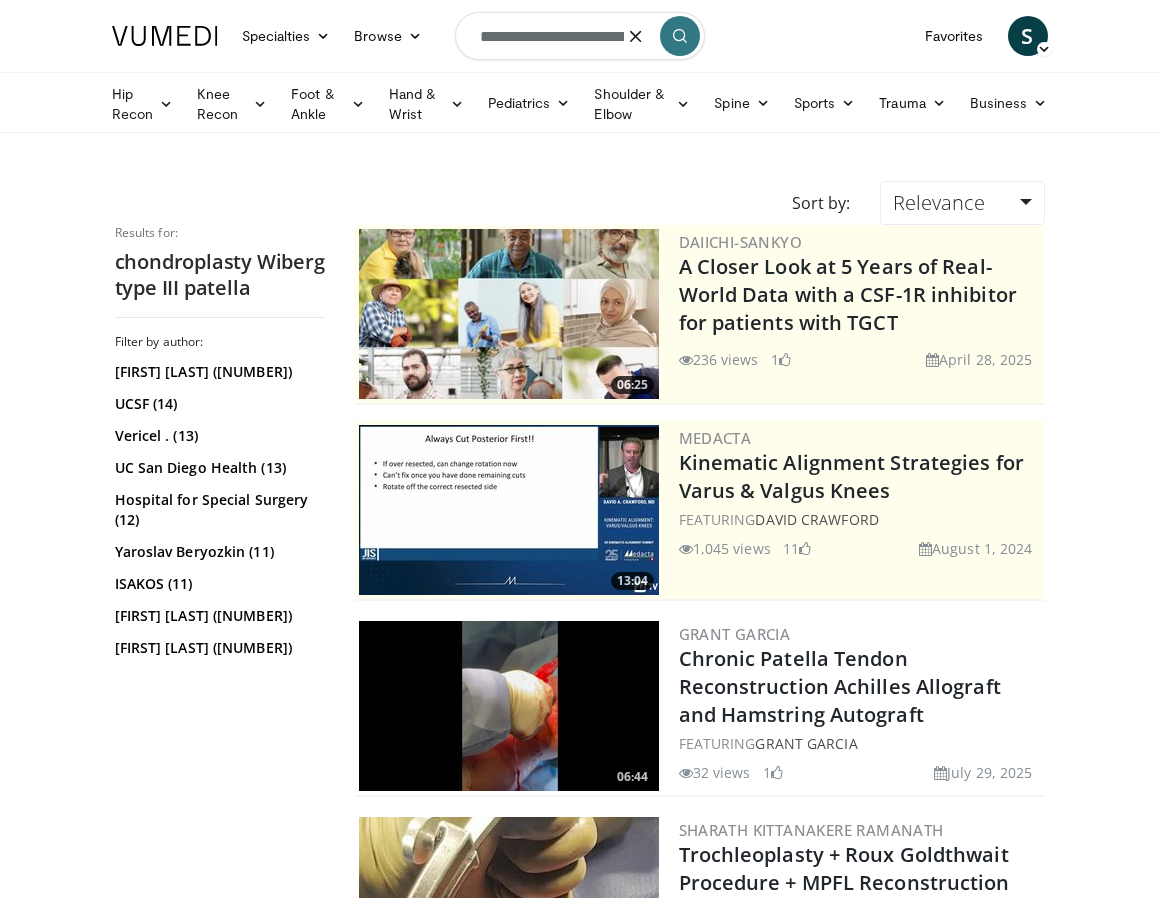 scroll, scrollTop: 0, scrollLeft: 34, axis: horizontal 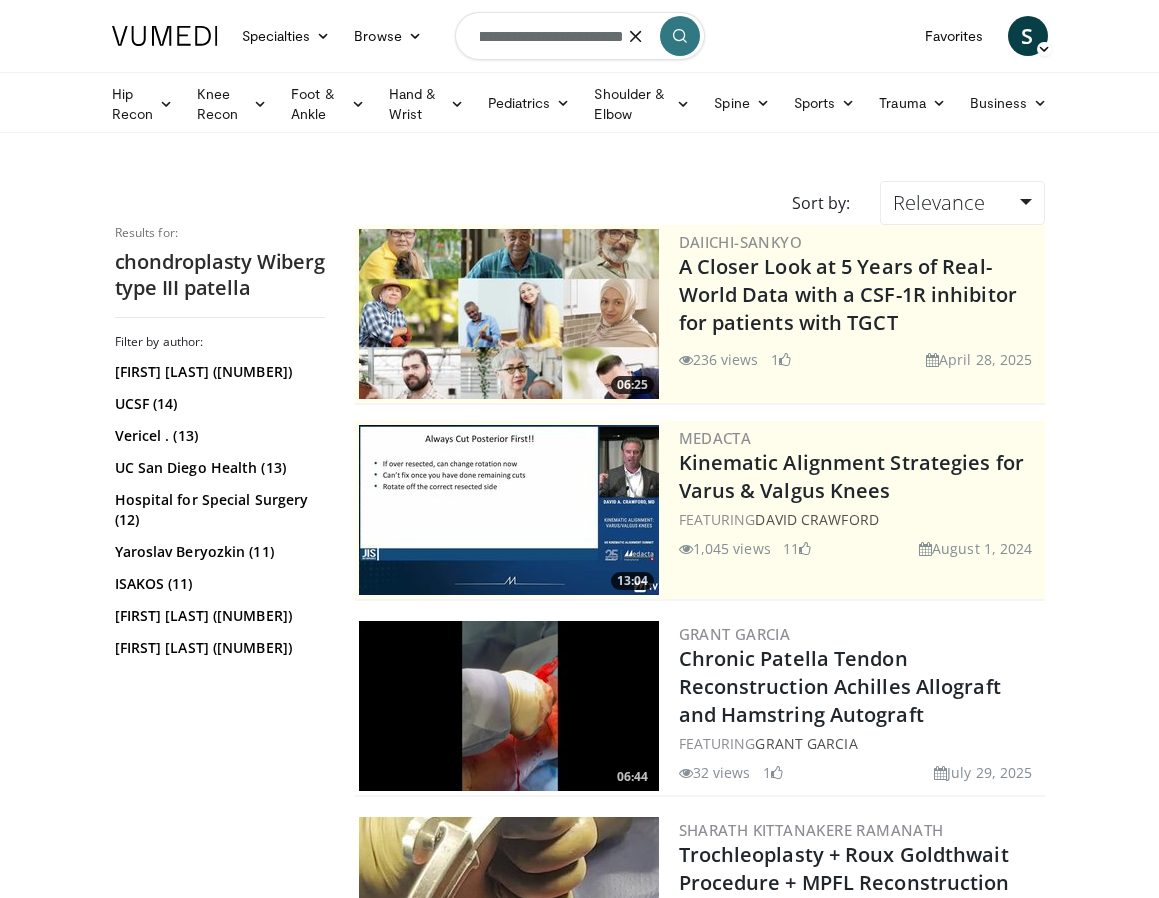drag, startPoint x: 590, startPoint y: 35, endPoint x: 703, endPoint y: 30, distance: 113.110565 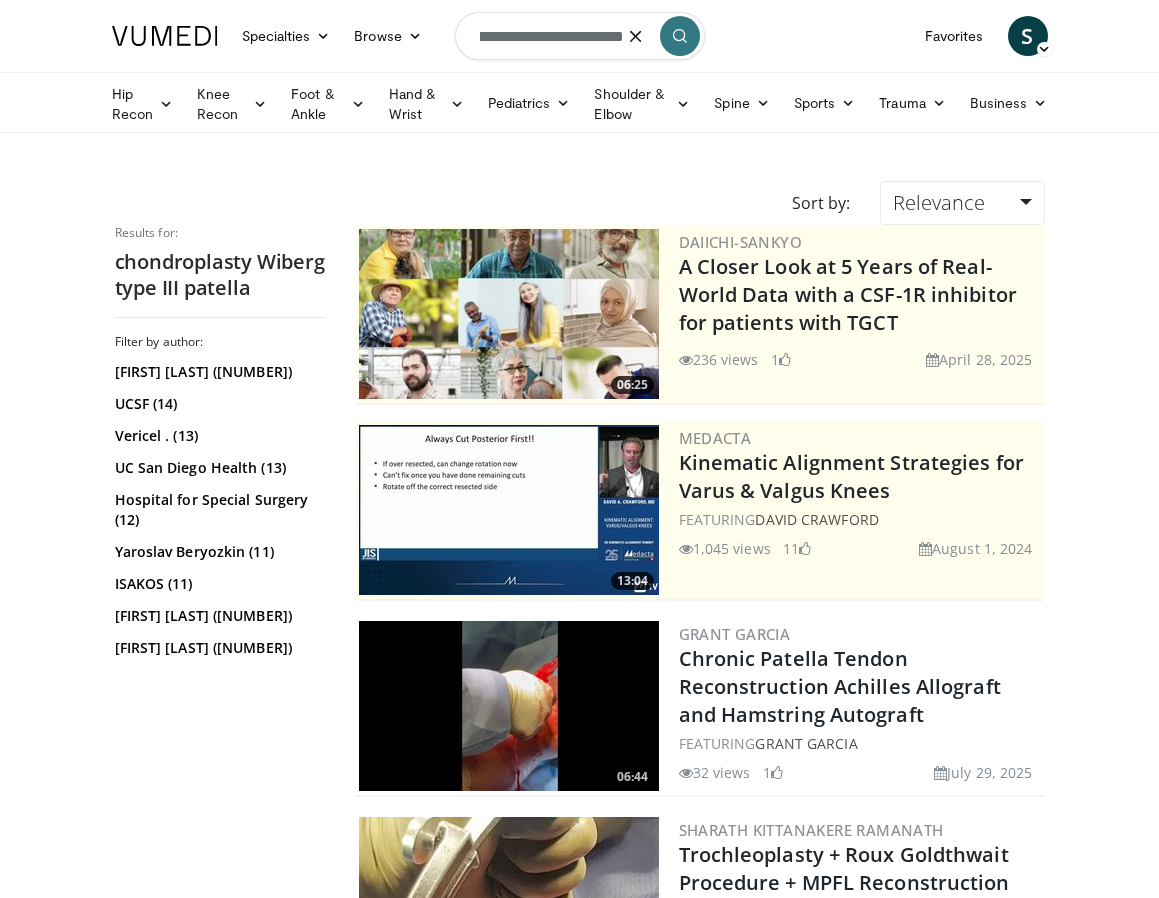 scroll, scrollTop: 0, scrollLeft: 74, axis: horizontal 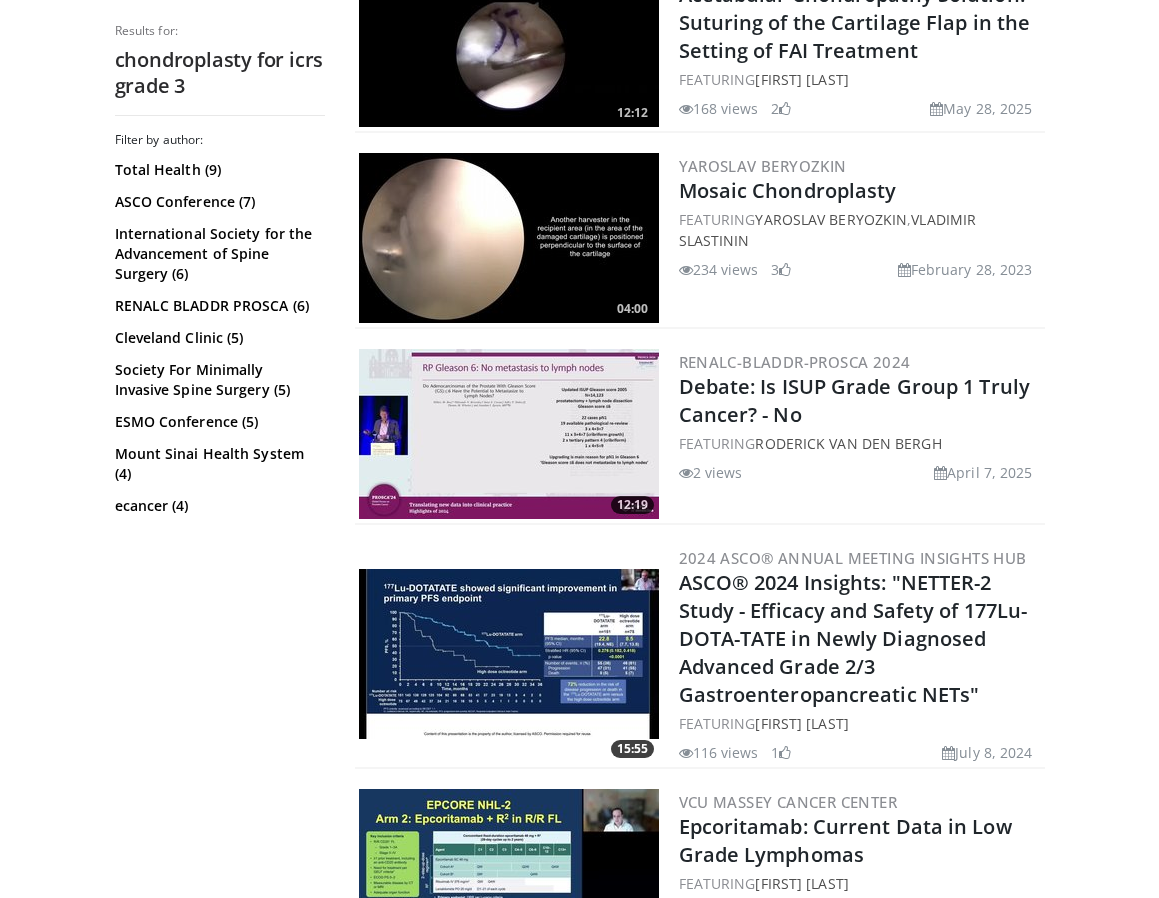 click at bounding box center (509, 238) 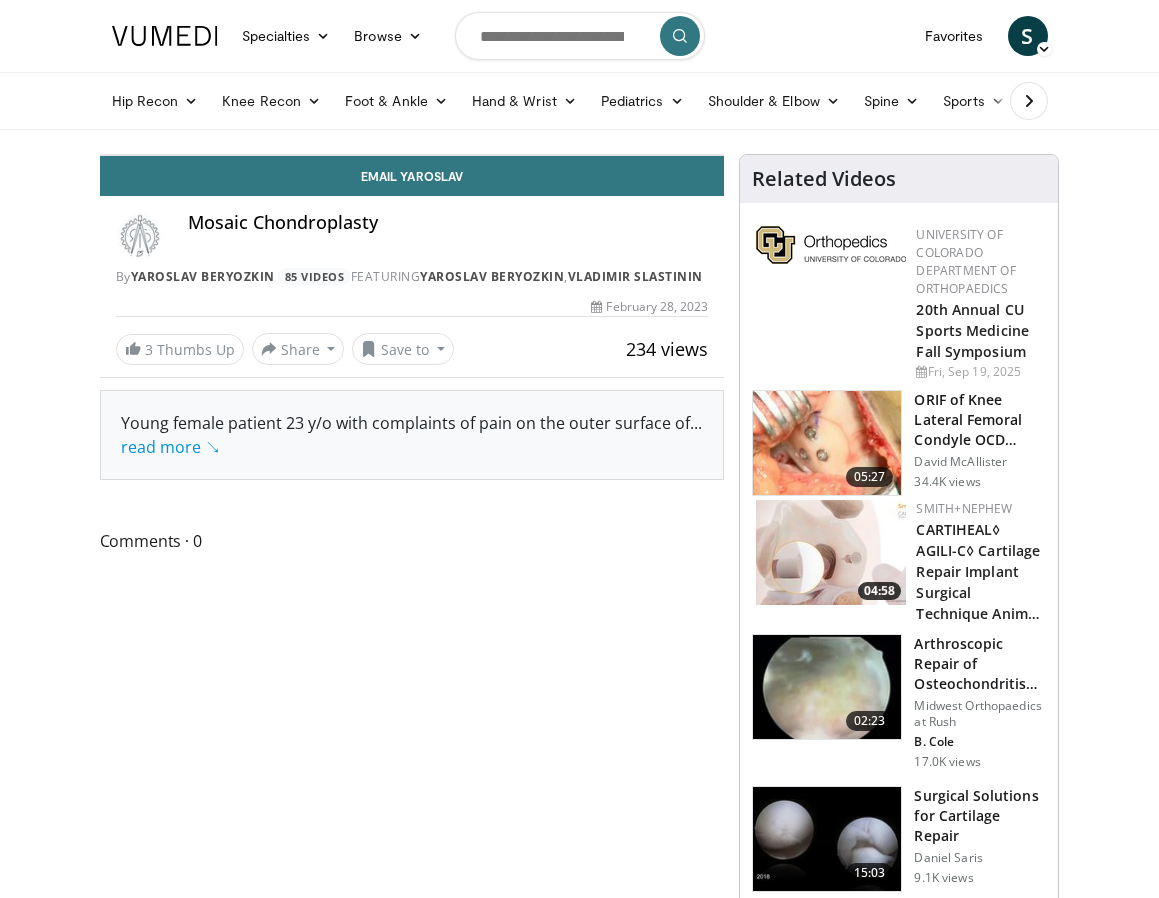 scroll, scrollTop: 0, scrollLeft: 0, axis: both 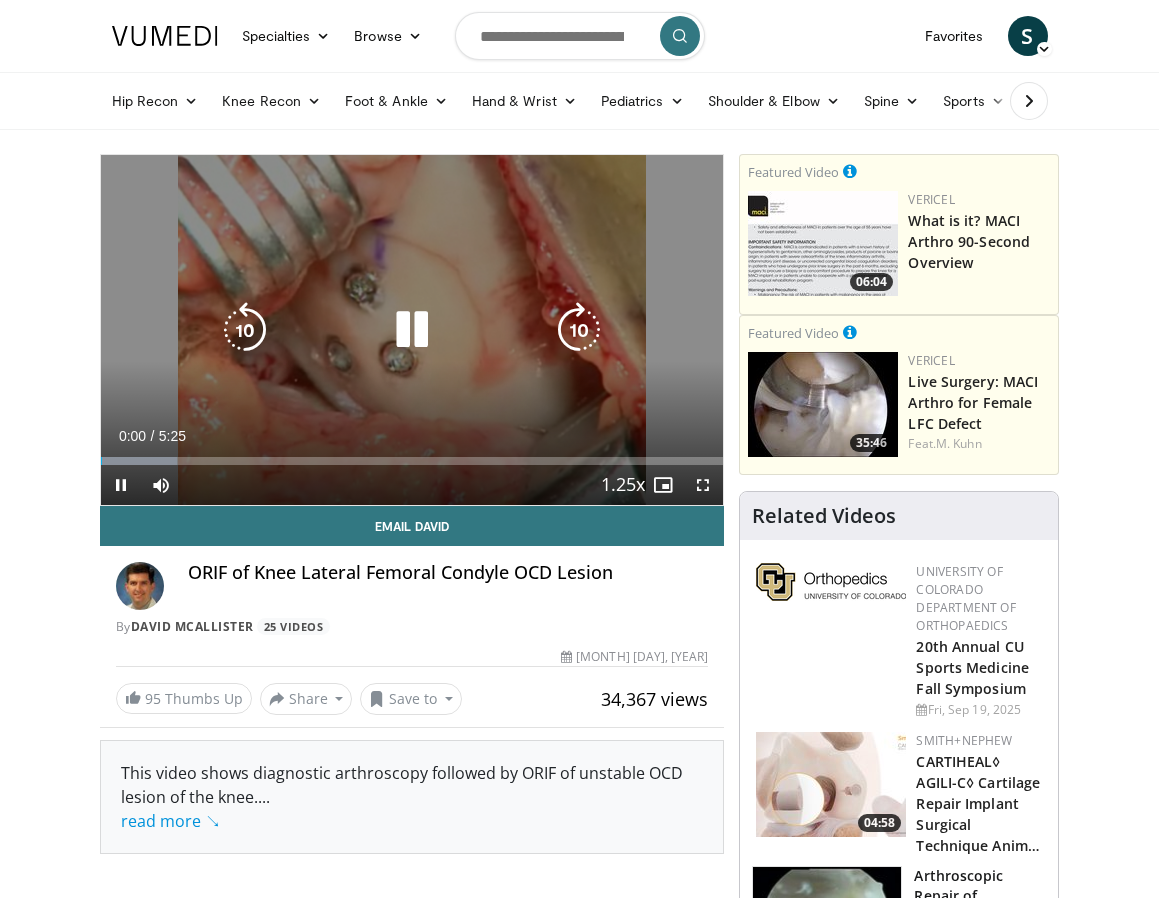 click at bounding box center (412, 330) 